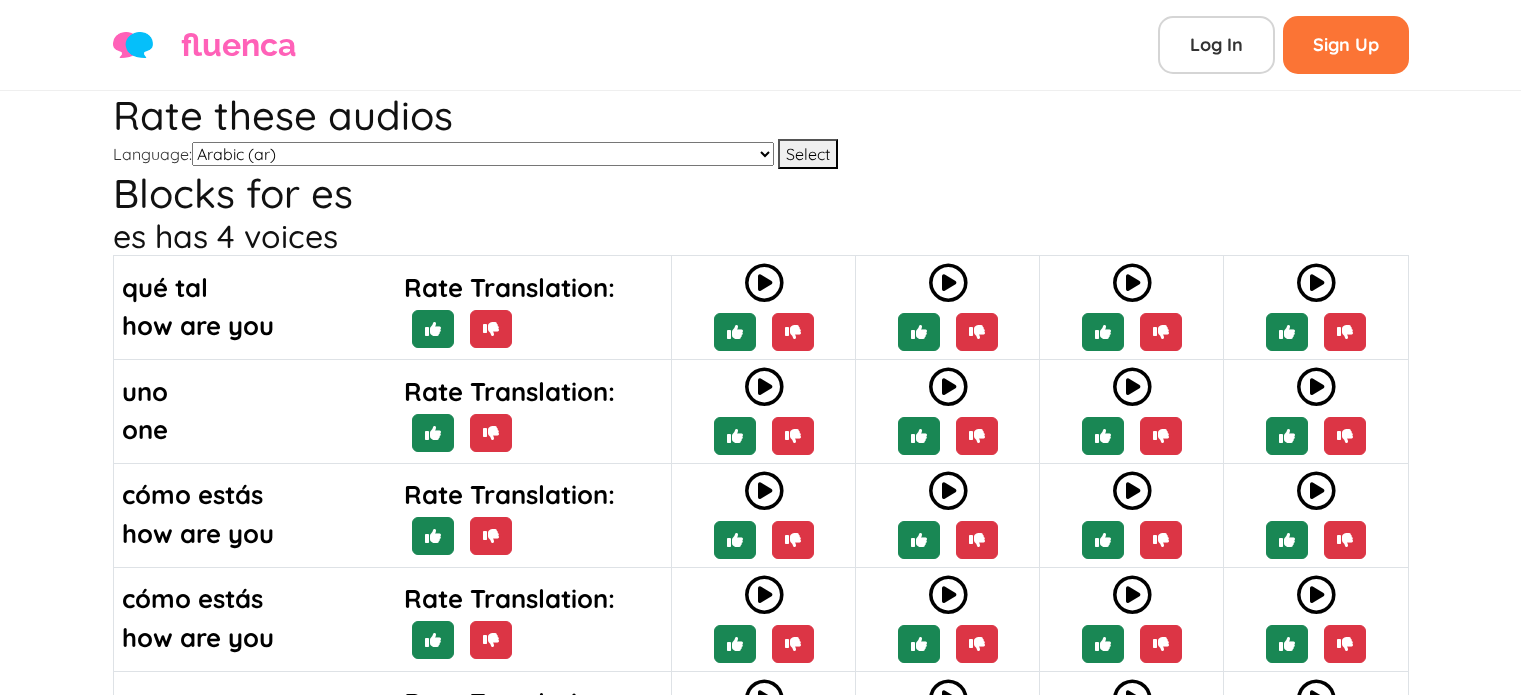 scroll, scrollTop: 0, scrollLeft: 0, axis: both 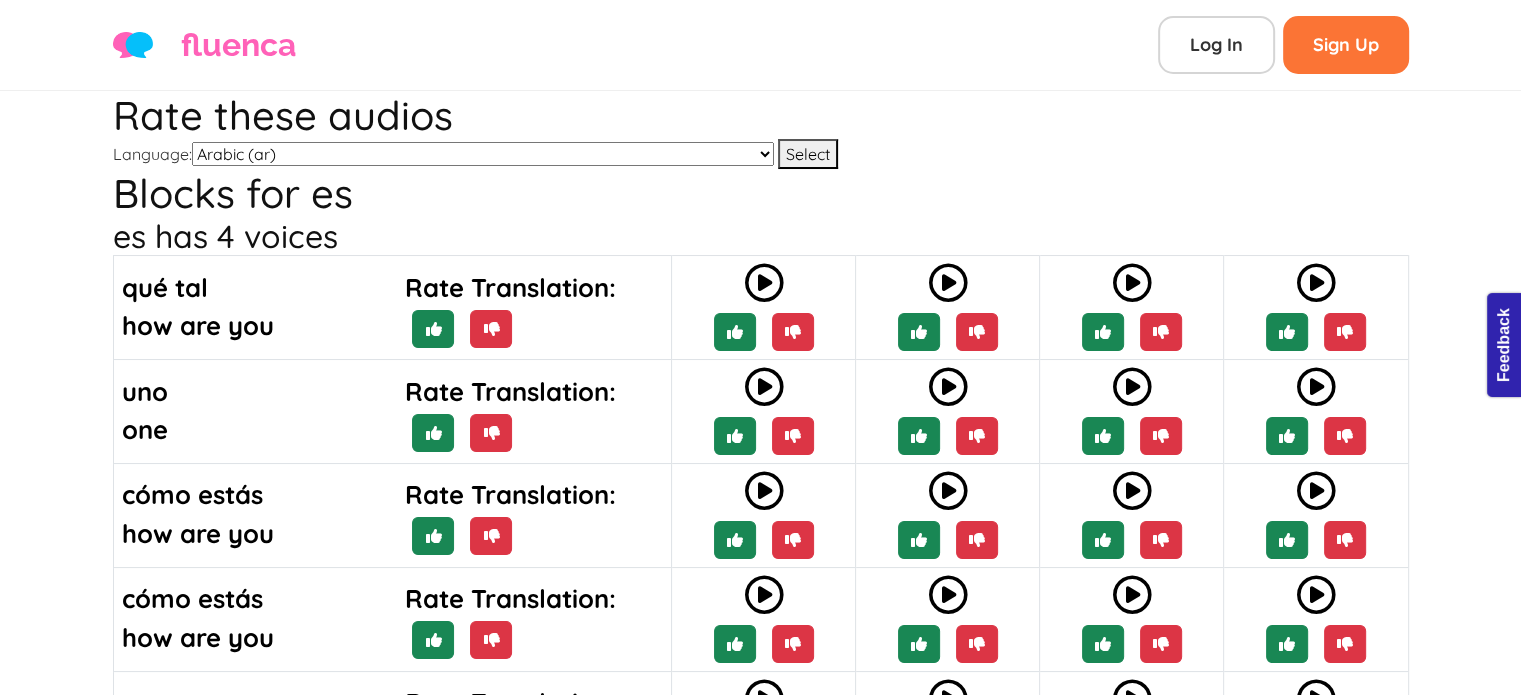 click on "Arabic (ar)
Chinese Test (chinese-test)
German (de)
English (en)
Spanish (es)
Spanish (es2)
French (fr)
Hindi (hi)
Italian (it)
Japanese (jp)
Korean (ko)
Latin (la)
Norwegian Bokmål (nb)
Dutch (nl)
Portuguese (pt)
Russian (ru)
Spanish-[PERSON_NAME]-test ([PERSON_NAME]-test)
Spanish-sp-sandbox-[PERSON_NAME] (sp-sandbox-[PERSON_NAME])
Spanish-sp-sandbox-[PERSON_NAME] (sp-sandbox-[PERSON_NAME])
Spanish-sp-sandbox-[PERSON_NAME] (sp-sandbox-[PERSON_NAME])
Spanish-sp-sandbox-[PERSON_NAME]-2 (sp-sandbox-[PERSON_NAME]-2)
test (test_zz)
Tagalog (tl)
Turkish (tr)
Vietnamese (vn)
Chinese (zh)" at bounding box center (483, 154) 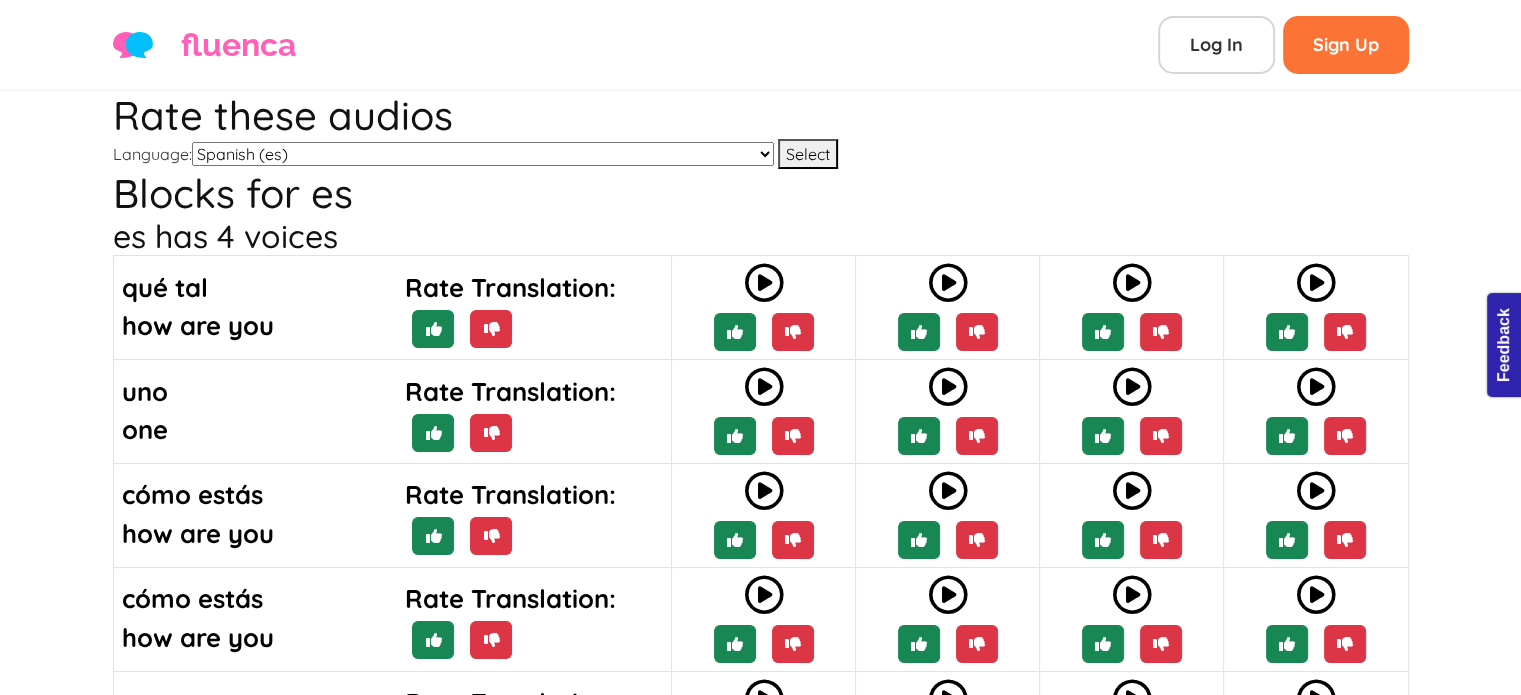 click on "Arabic (ar)
Chinese Test (chinese-test)
German (de)
English (en)
Spanish (es)
Spanish (es2)
French (fr)
Hindi (hi)
Italian (it)
Japanese (jp)
Korean (ko)
Latin (la)
Norwegian Bokmål (nb)
Dutch (nl)
Portuguese (pt)
Russian (ru)
Spanish-[PERSON_NAME]-test ([PERSON_NAME]-test)
Spanish-sp-sandbox-[PERSON_NAME] (sp-sandbox-[PERSON_NAME])
Spanish-sp-sandbox-[PERSON_NAME] (sp-sandbox-[PERSON_NAME])
Spanish-sp-sandbox-[PERSON_NAME] (sp-sandbox-[PERSON_NAME])
Spanish-sp-sandbox-[PERSON_NAME]-2 (sp-sandbox-[PERSON_NAME]-2)
test (test_zz)
Tagalog (tl)
Turkish (tr)
Vietnamese (vn)
Chinese (zh)" at bounding box center (483, 154) 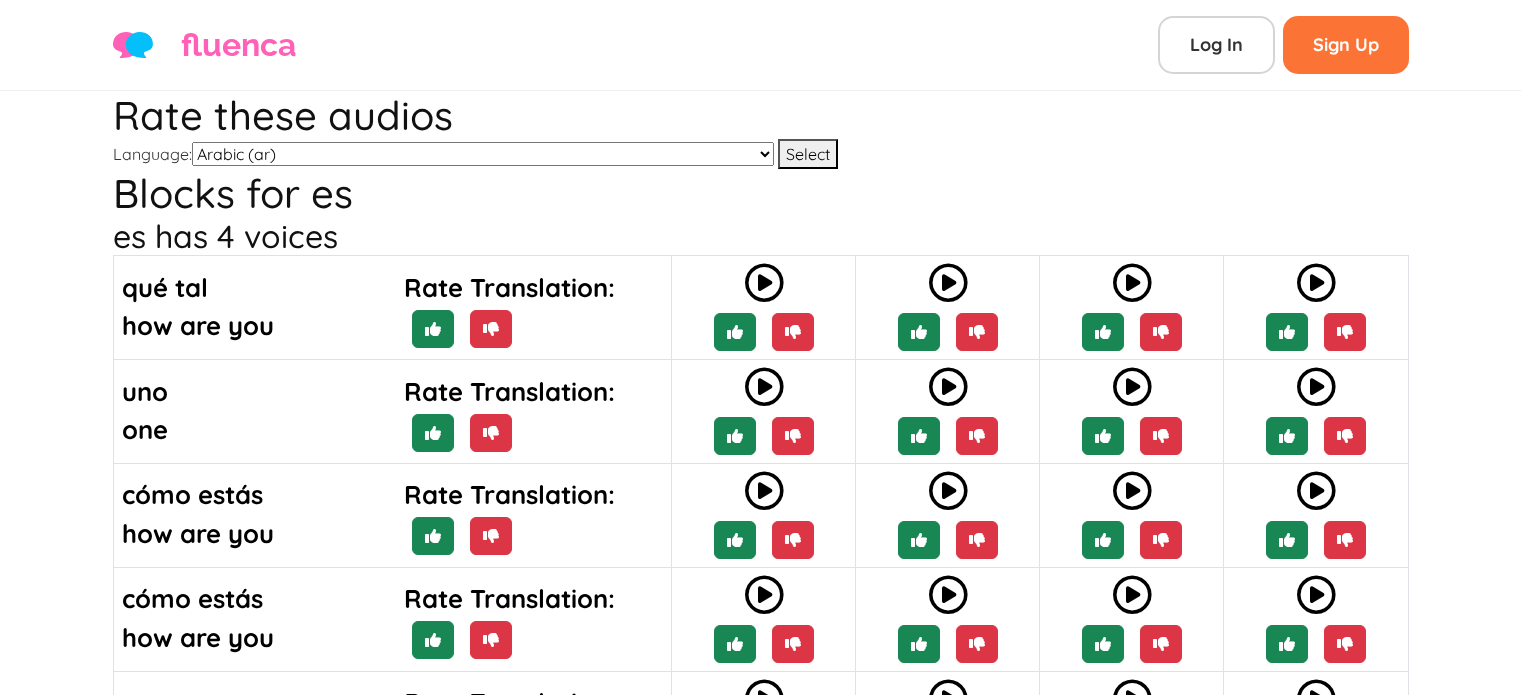 scroll, scrollTop: 114, scrollLeft: 0, axis: vertical 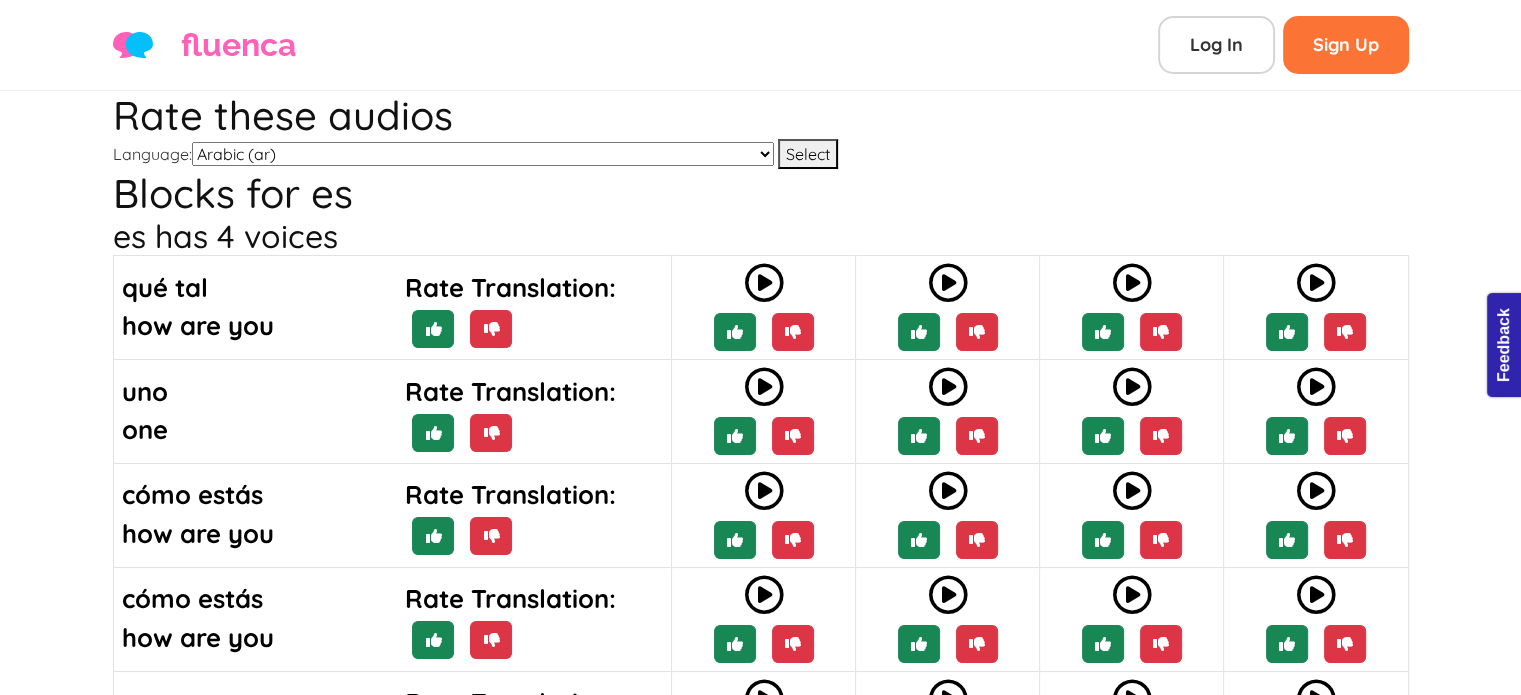 drag, startPoint x: 155, startPoint y: 343, endPoint x: 104, endPoint y: 355, distance: 52.392746 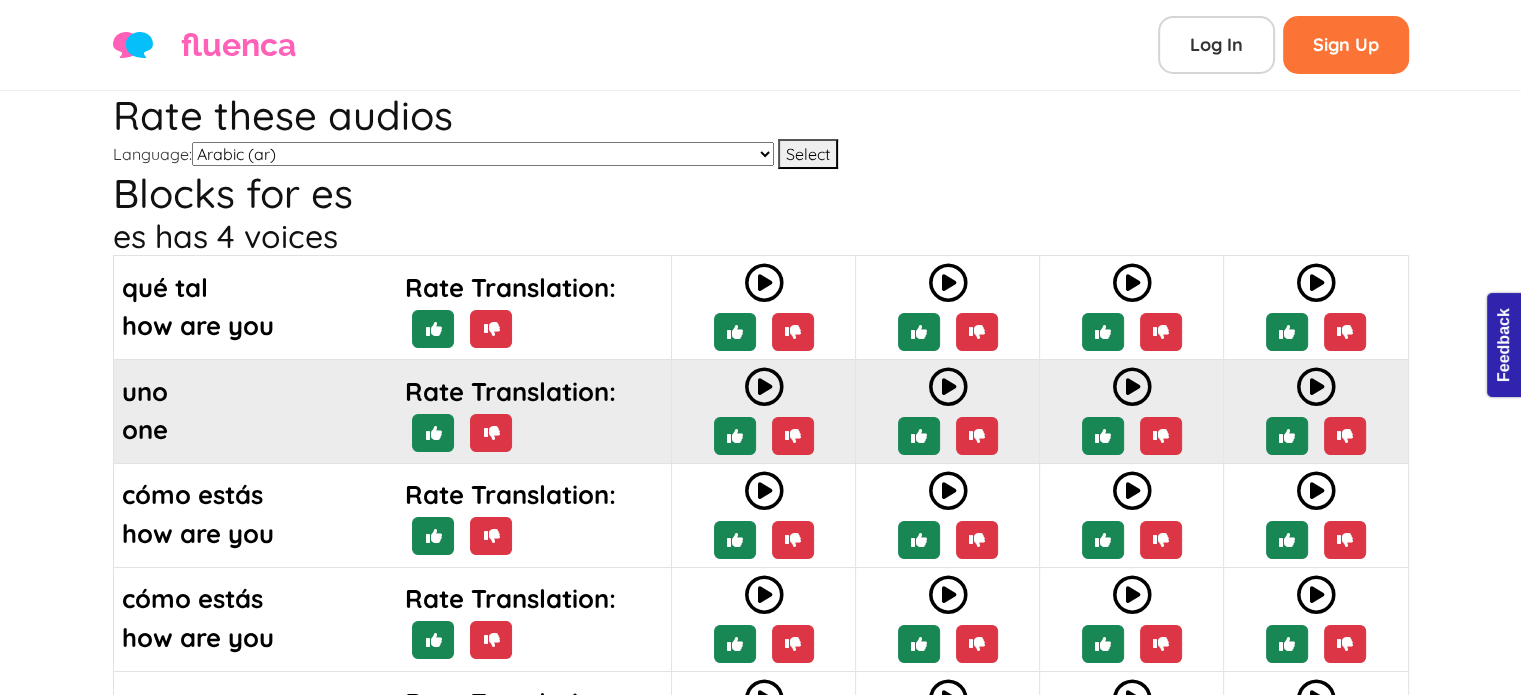 click on "uno" at bounding box center (251, 391) 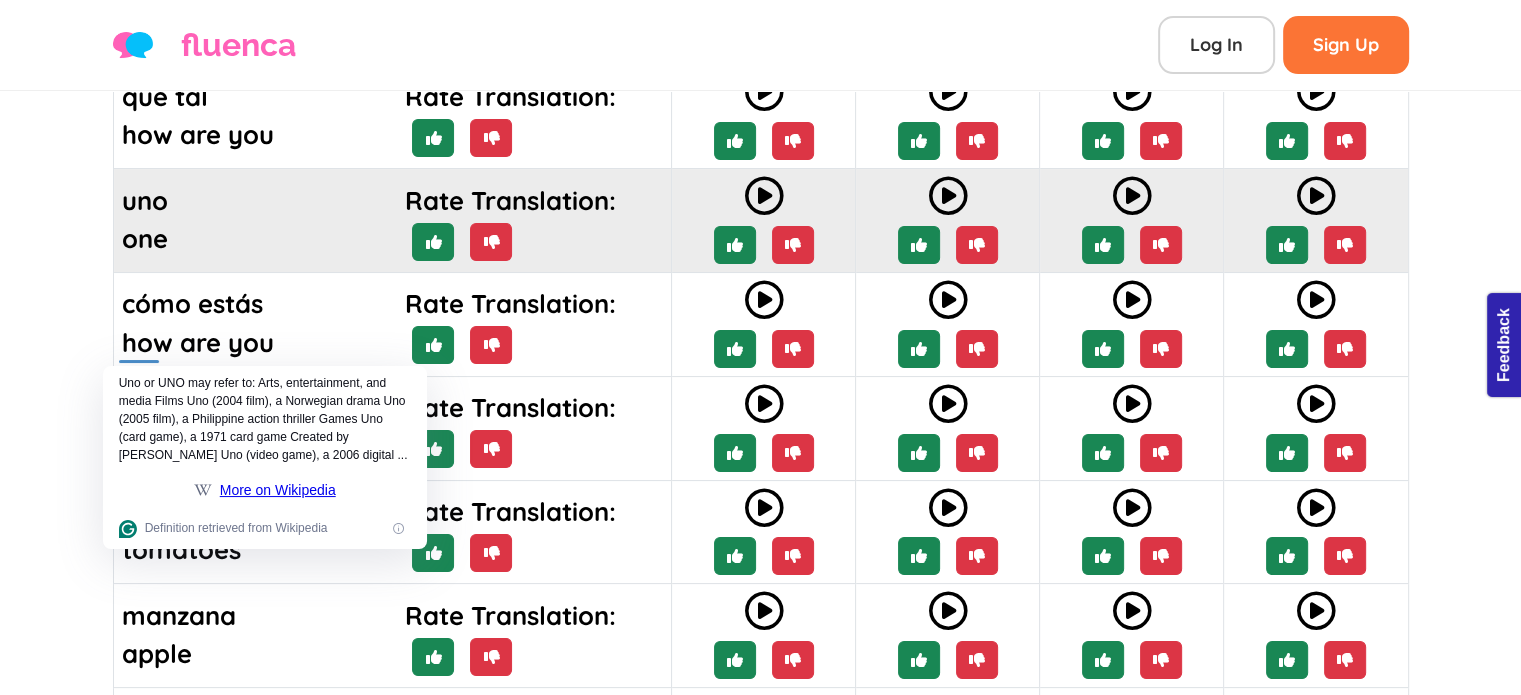 scroll, scrollTop: 195, scrollLeft: 0, axis: vertical 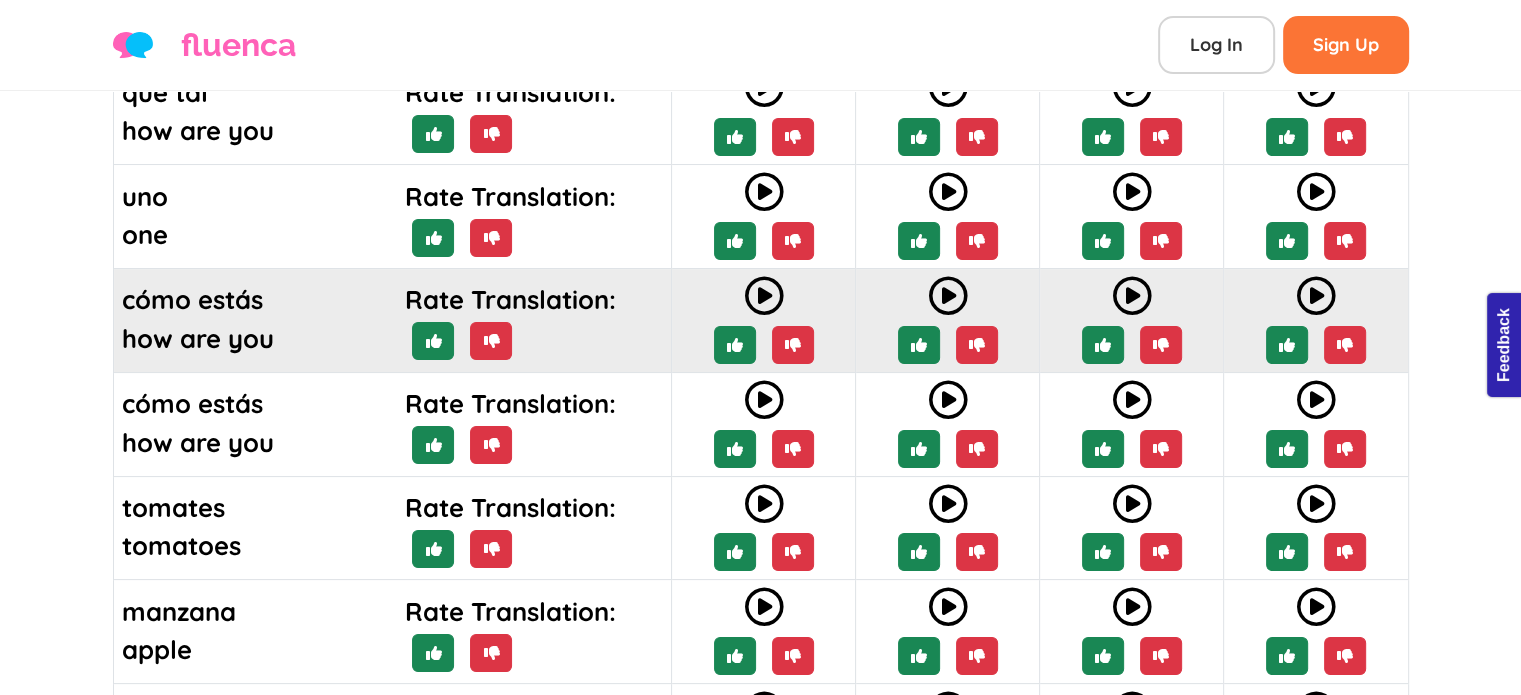 drag, startPoint x: 254, startPoint y: 247, endPoint x: 109, endPoint y: 243, distance: 145.05516 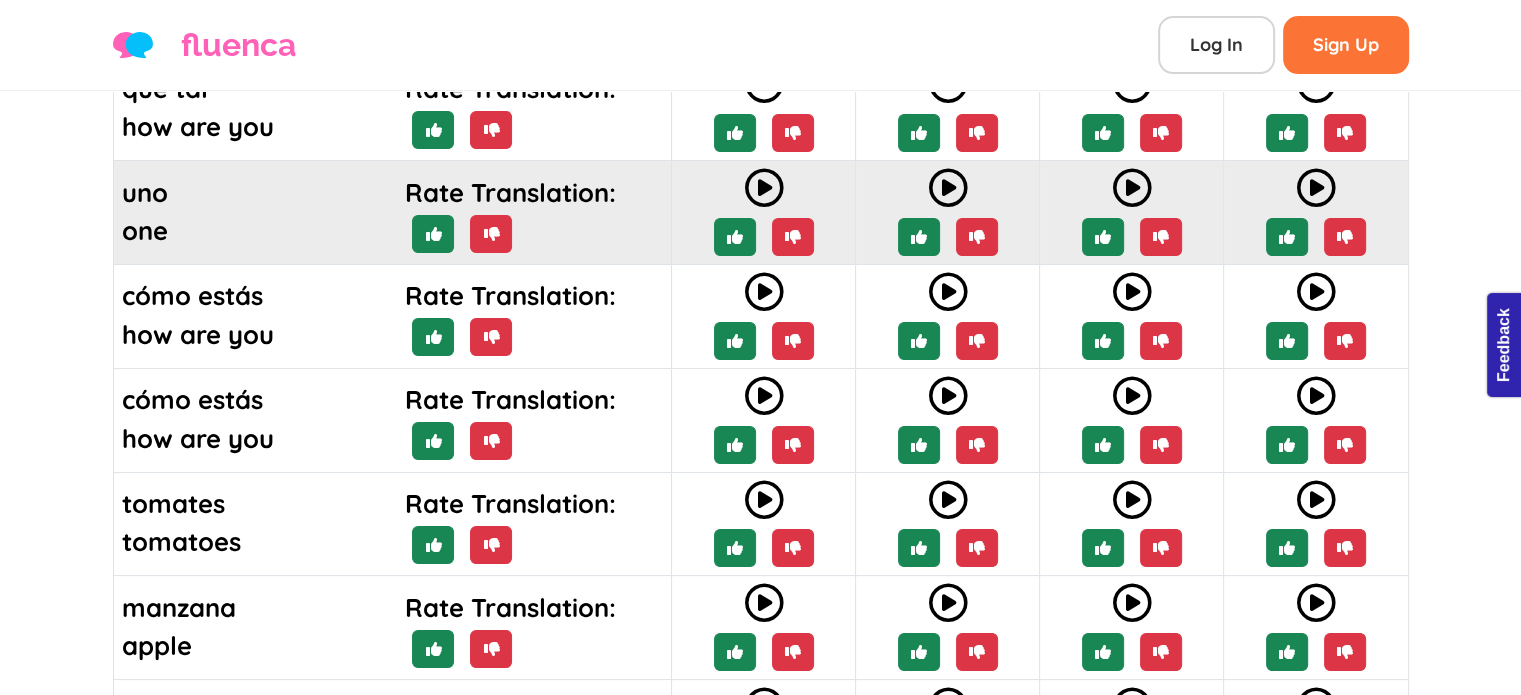 scroll, scrollTop: 224, scrollLeft: 0, axis: vertical 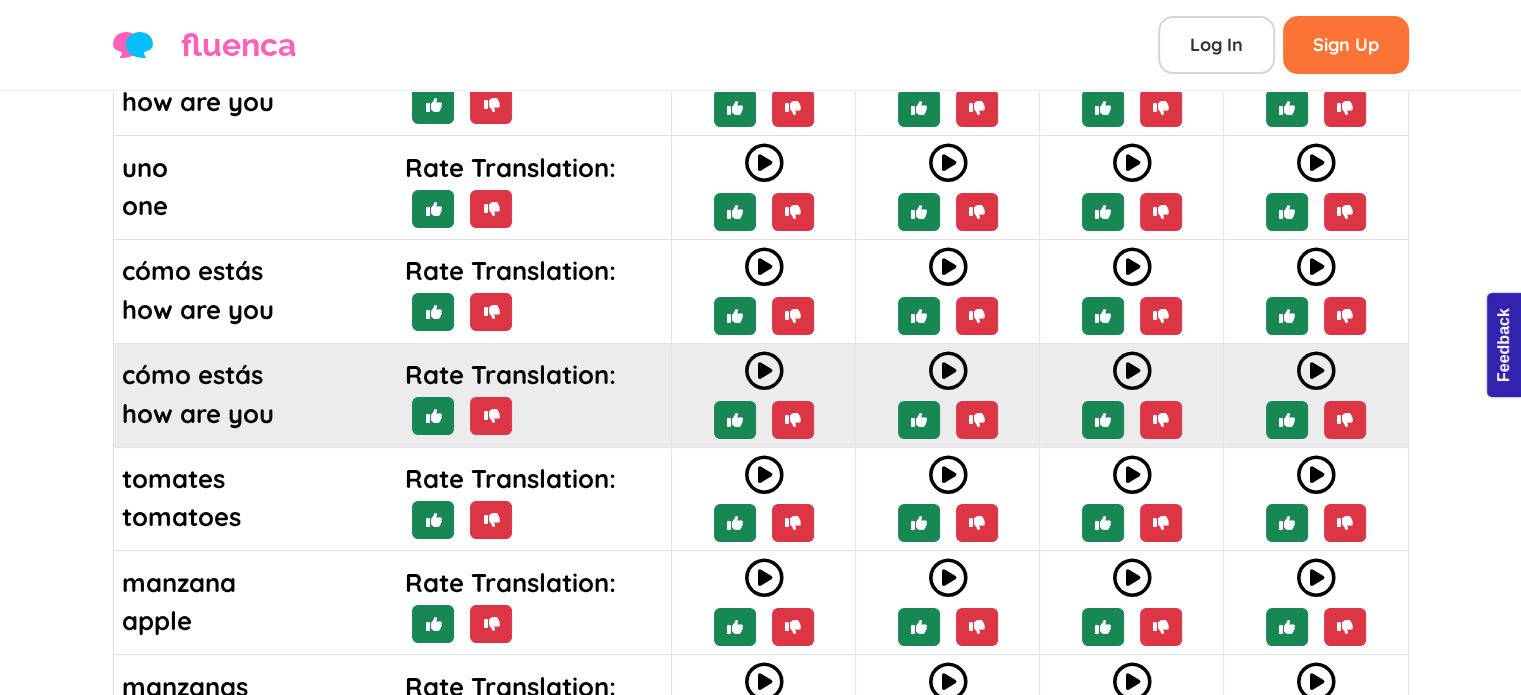 drag, startPoint x: 263, startPoint y: 317, endPoint x: 116, endPoint y: 324, distance: 147.16656 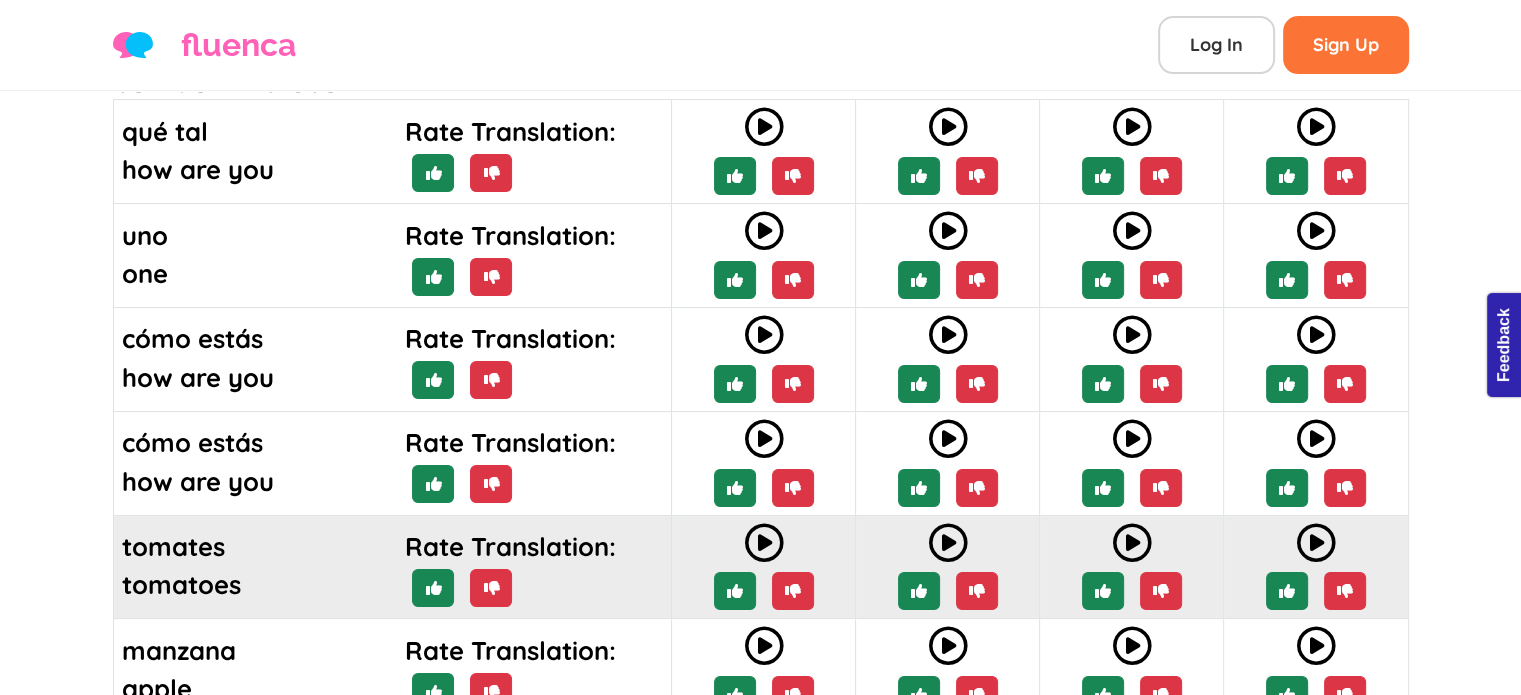scroll, scrollTop: 148, scrollLeft: 0, axis: vertical 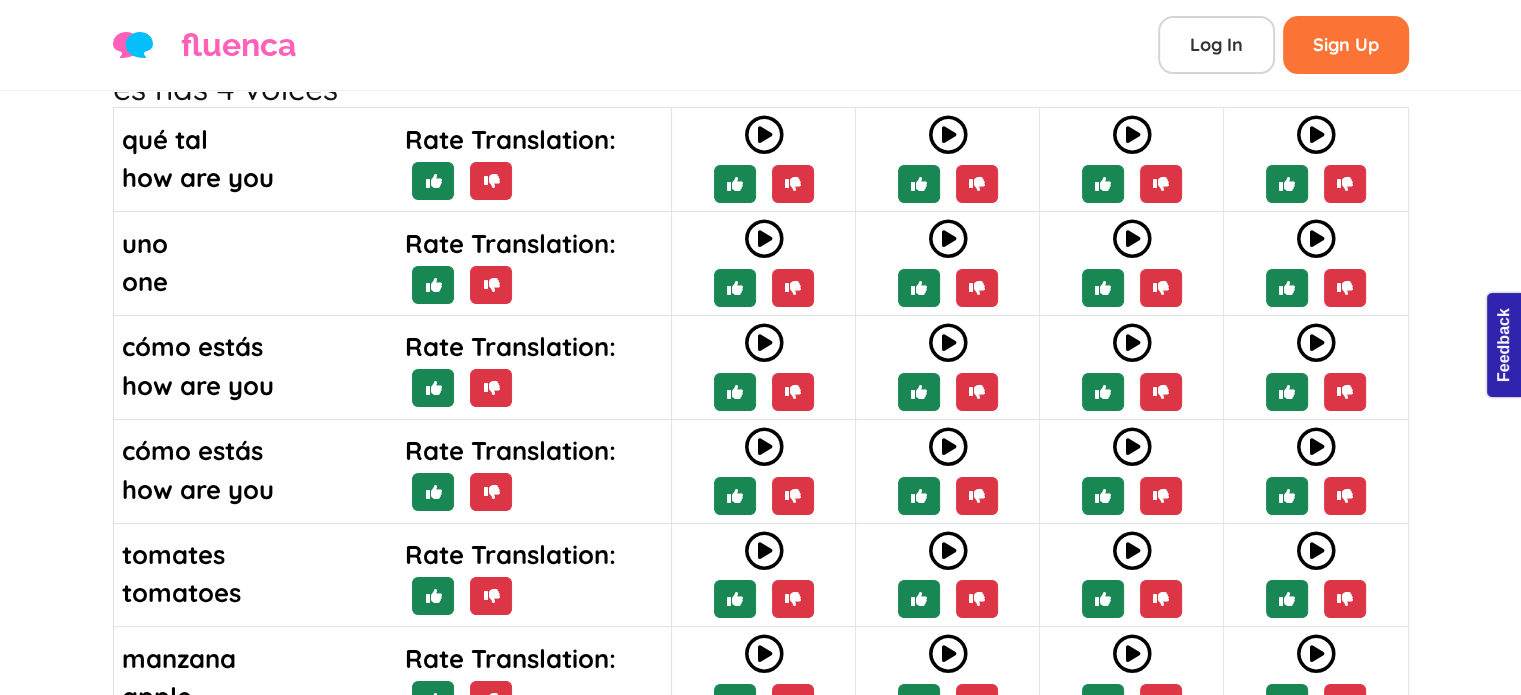 copy on "cómo estás" 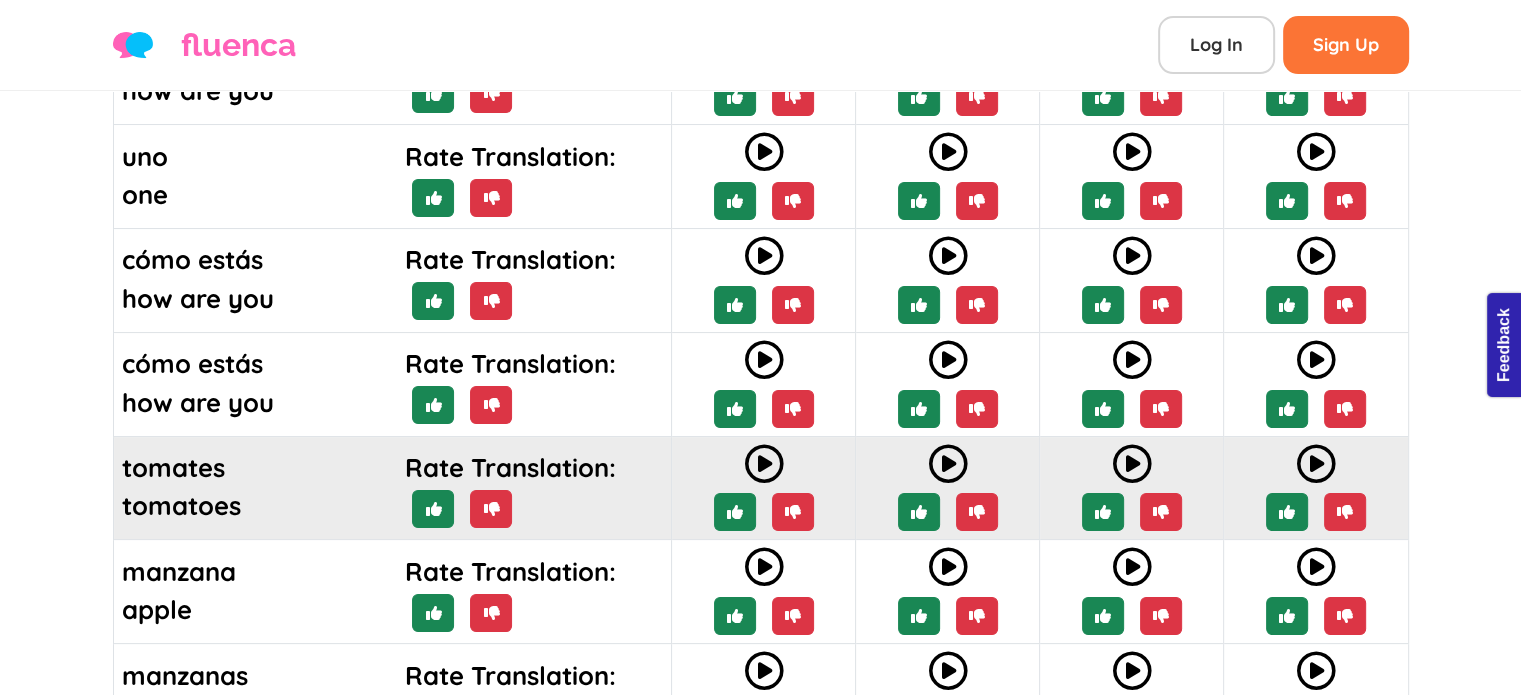 scroll, scrollTop: 240, scrollLeft: 0, axis: vertical 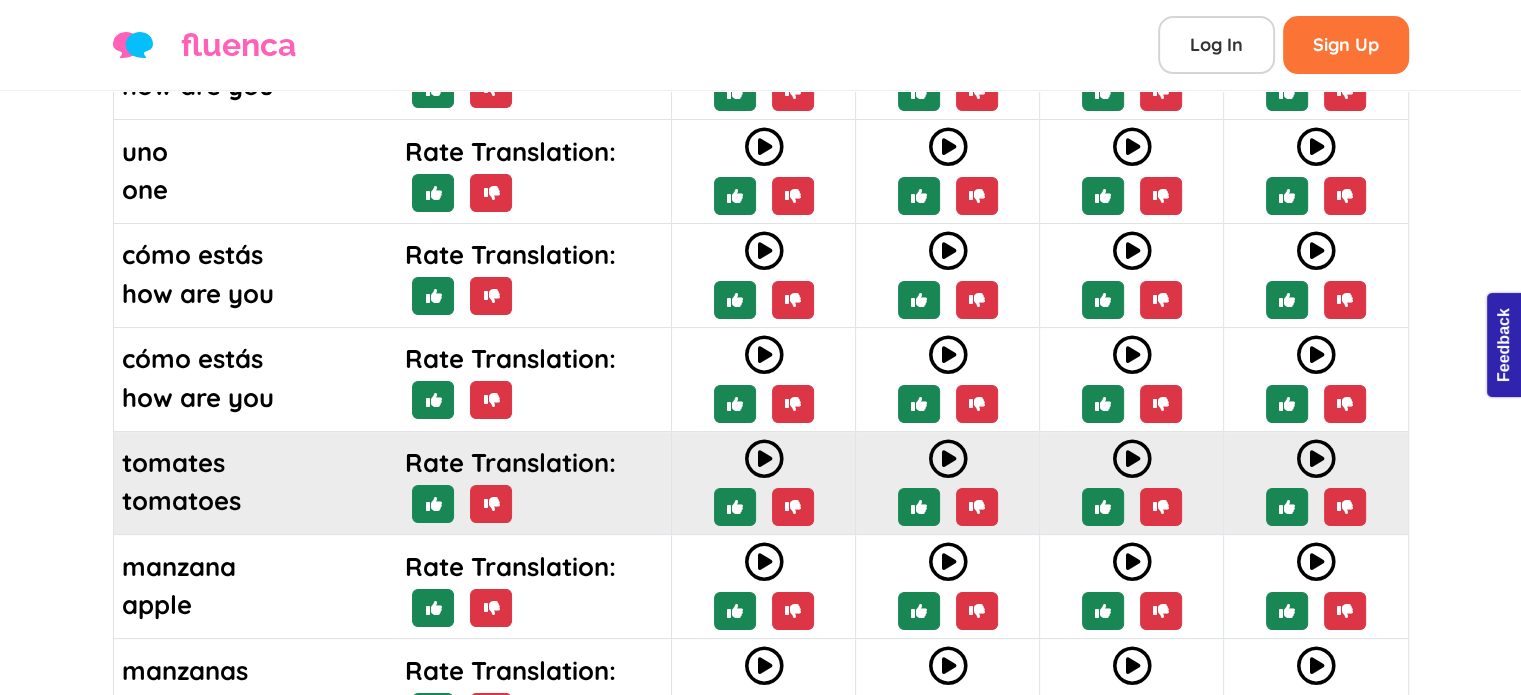 drag, startPoint x: 230, startPoint y: 388, endPoint x: 114, endPoint y: 399, distance: 116.520386 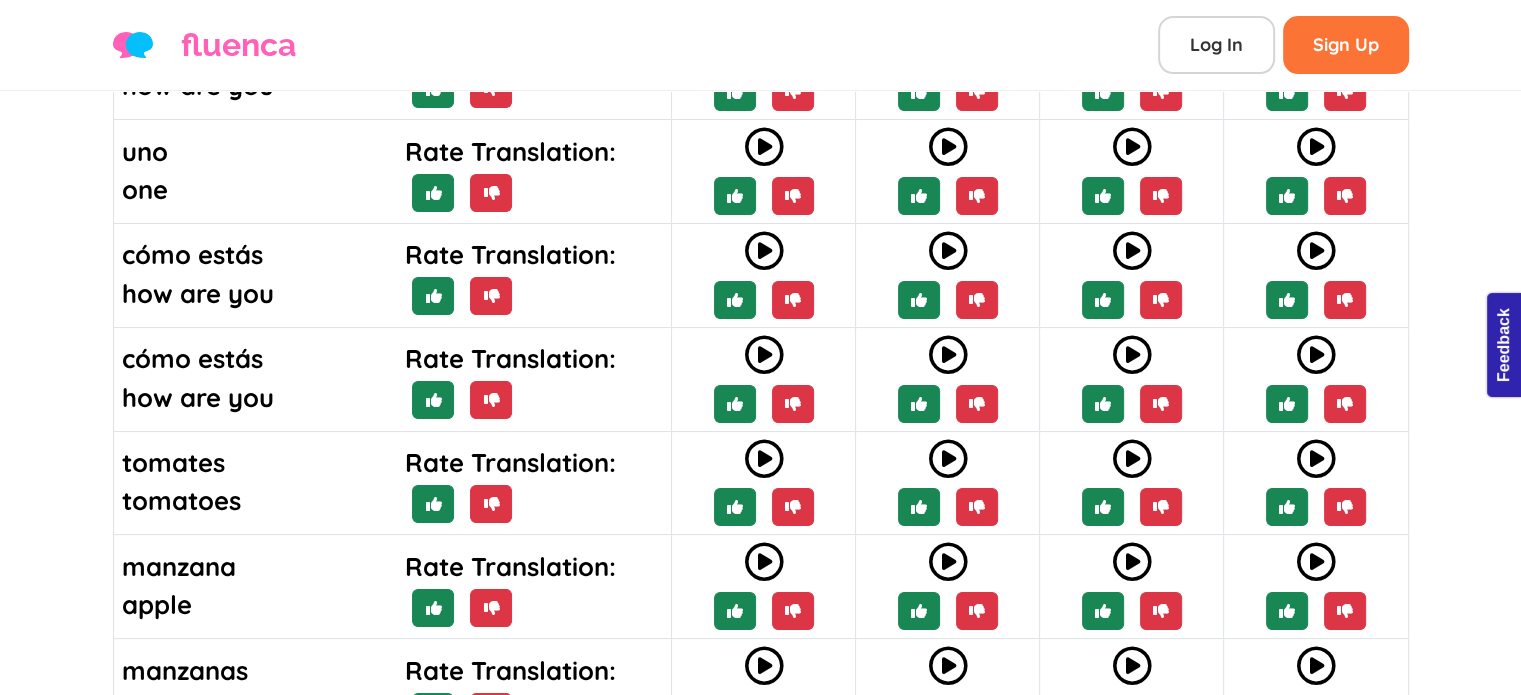 drag, startPoint x: 236, startPoint y: 412, endPoint x: 90, endPoint y: 431, distance: 147.23111 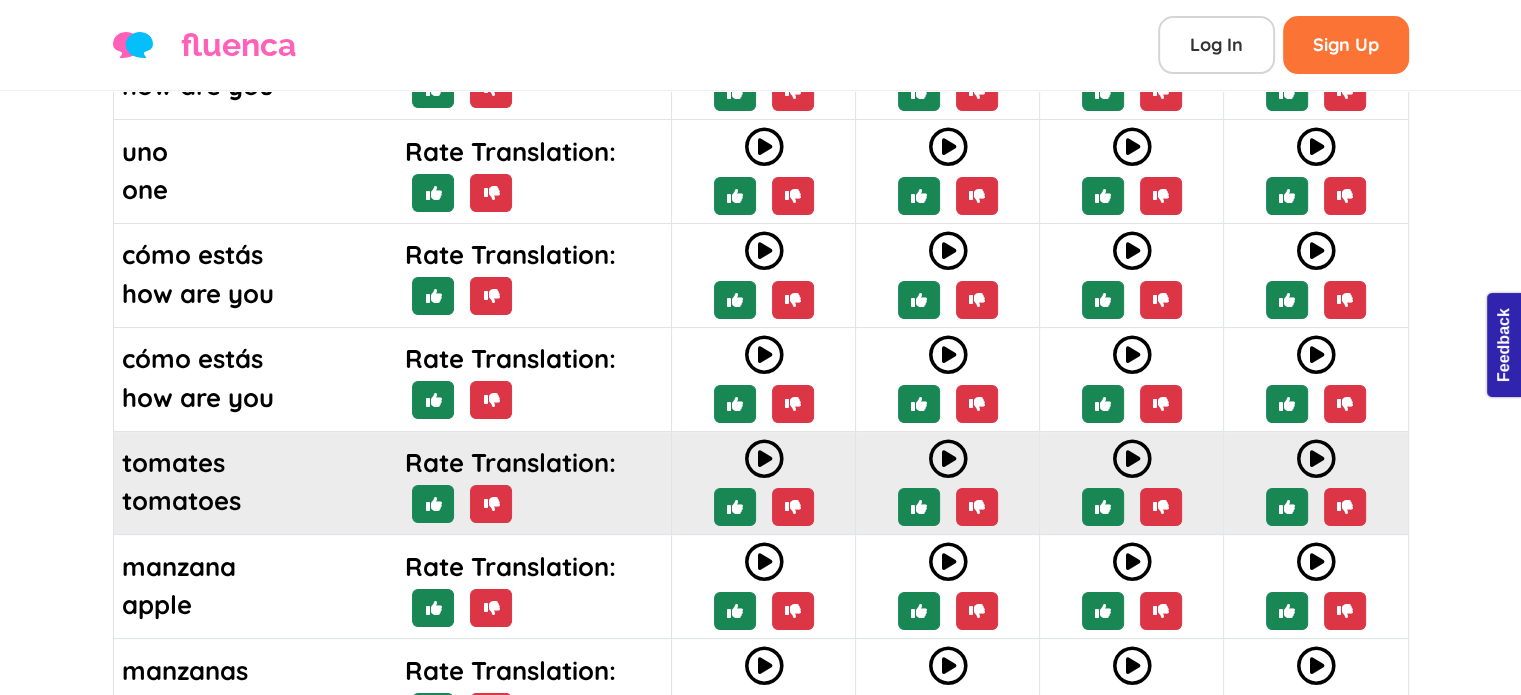 click on "tomates   tomatoes   Rate Translation:" at bounding box center (392, 483) 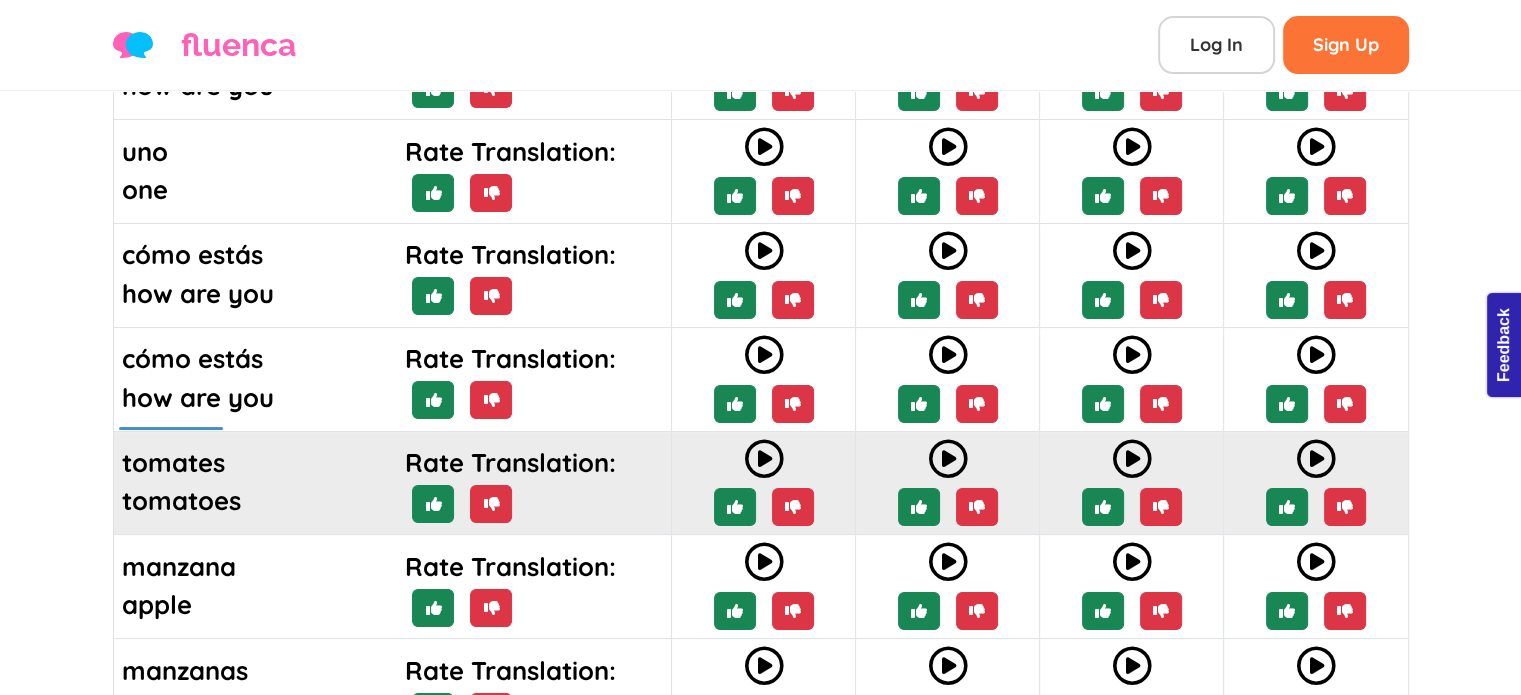 copy on "tomatoes" 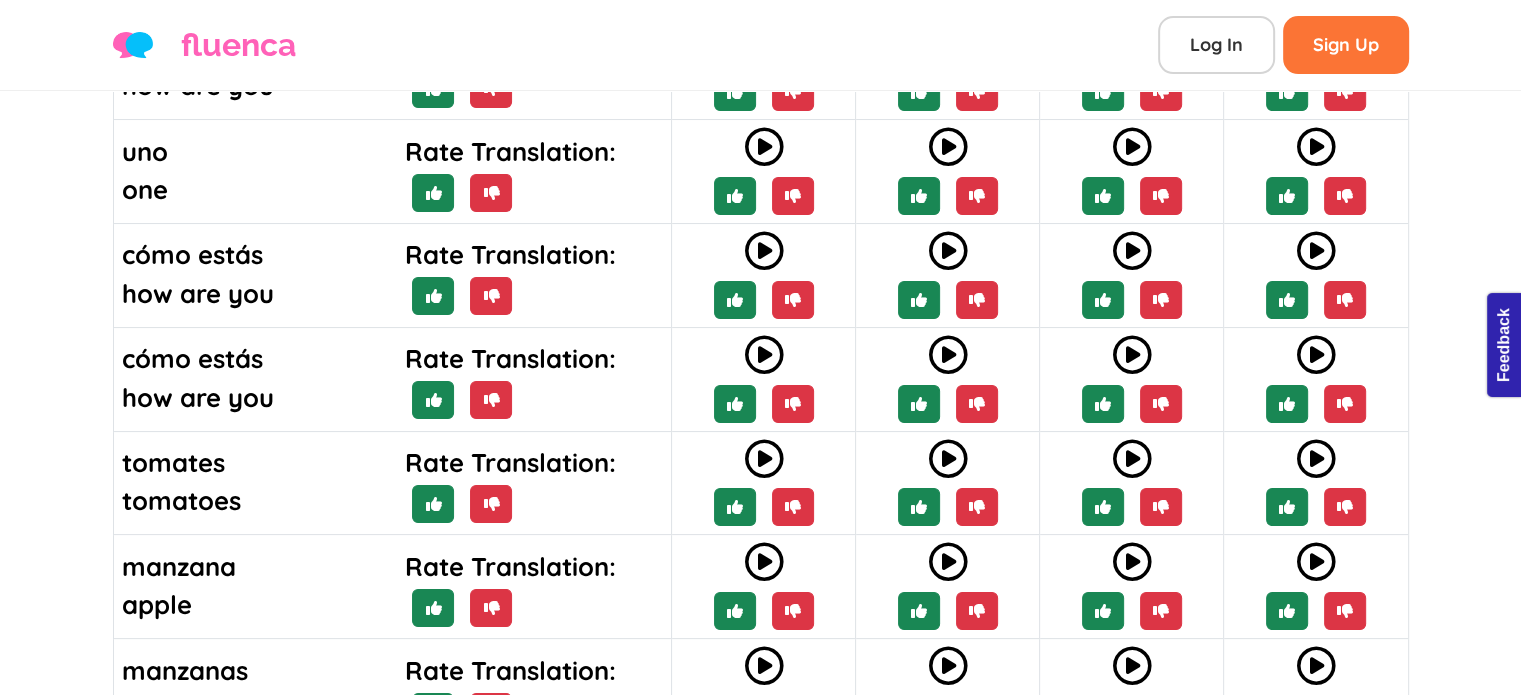 scroll, scrollTop: 363, scrollLeft: 0, axis: vertical 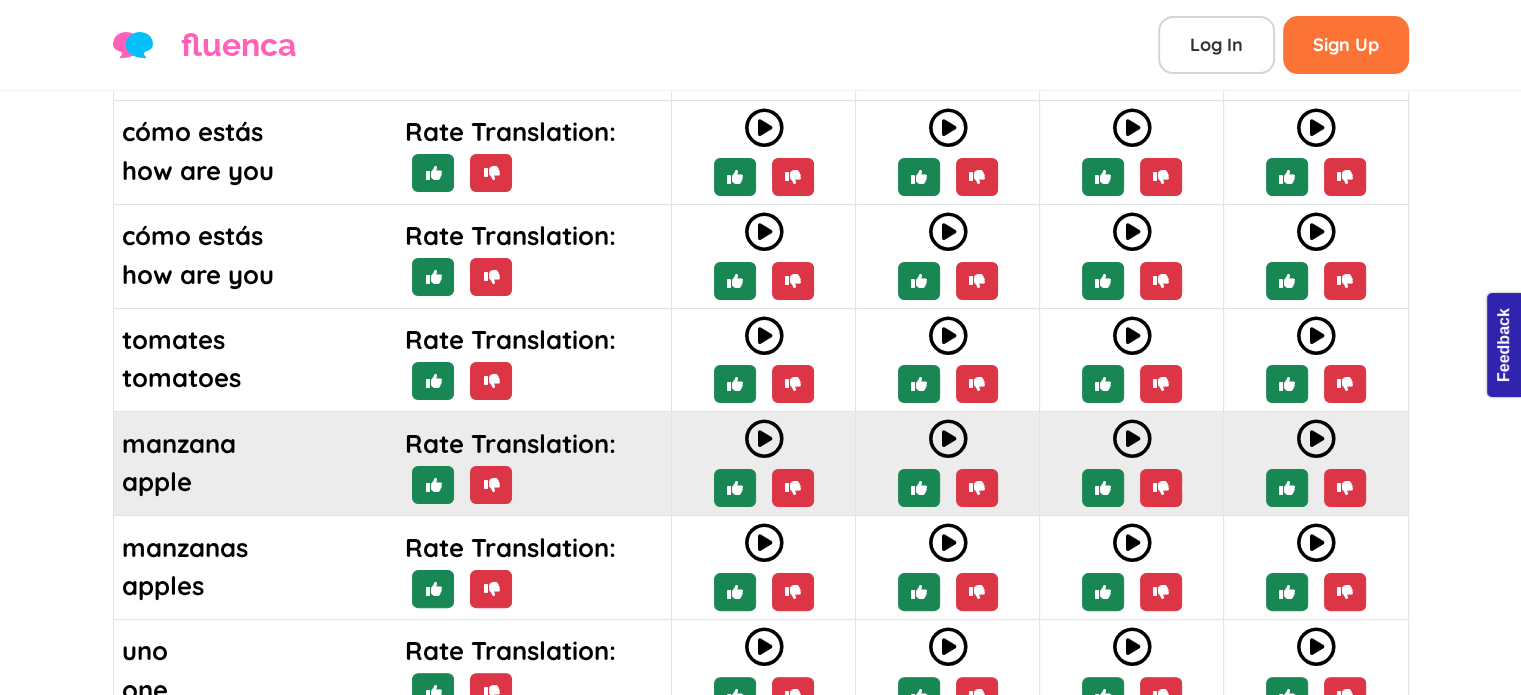drag, startPoint x: 224, startPoint y: 355, endPoint x: 120, endPoint y: 359, distance: 104.0769 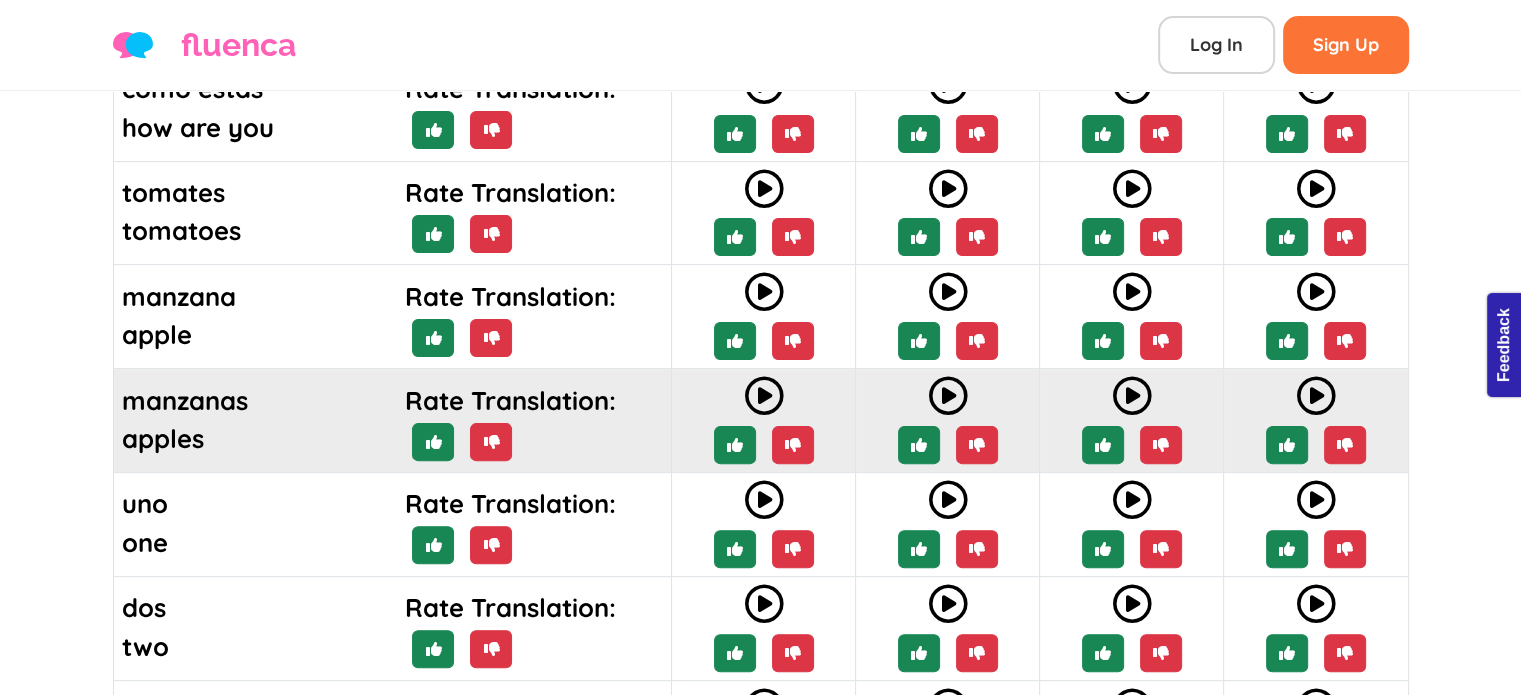 drag, startPoint x: 246, startPoint y: 301, endPoint x: 130, endPoint y: 308, distance: 116.21101 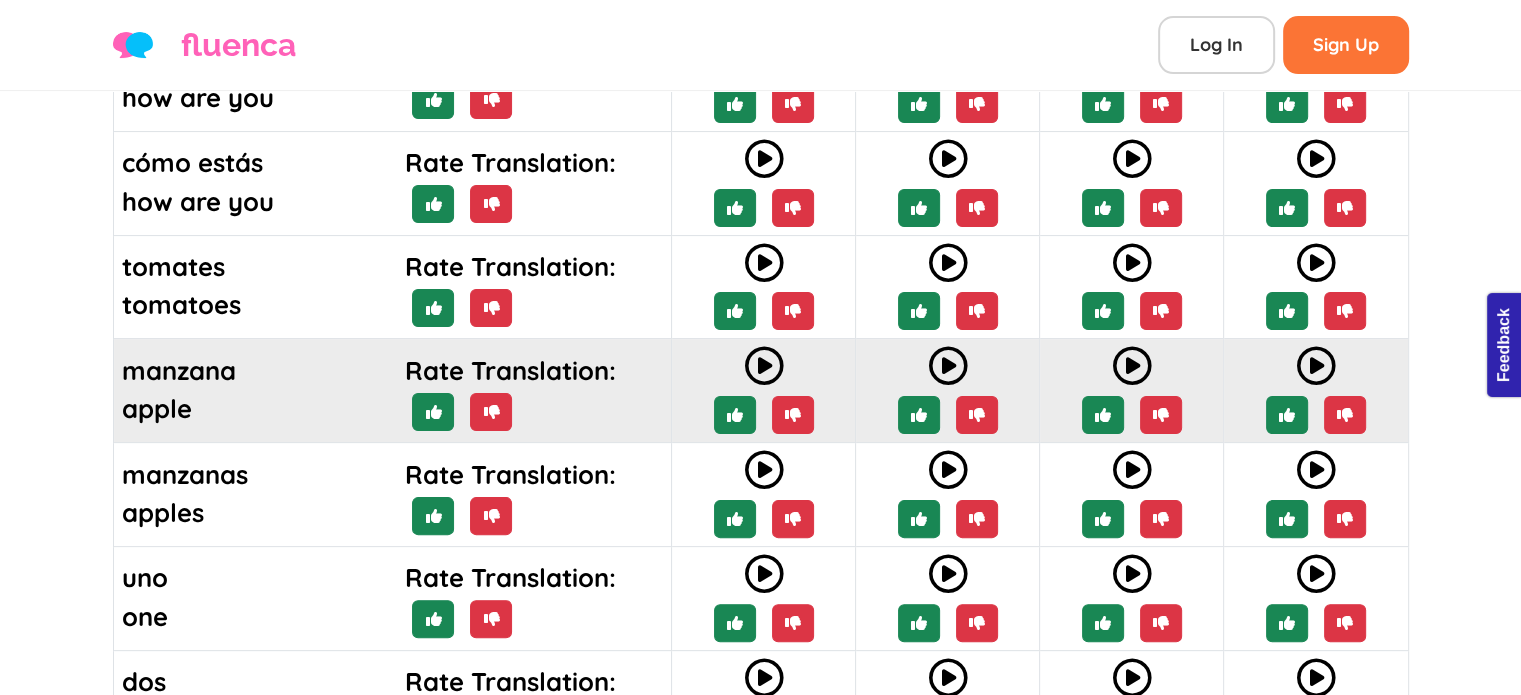 scroll, scrollTop: 440, scrollLeft: 0, axis: vertical 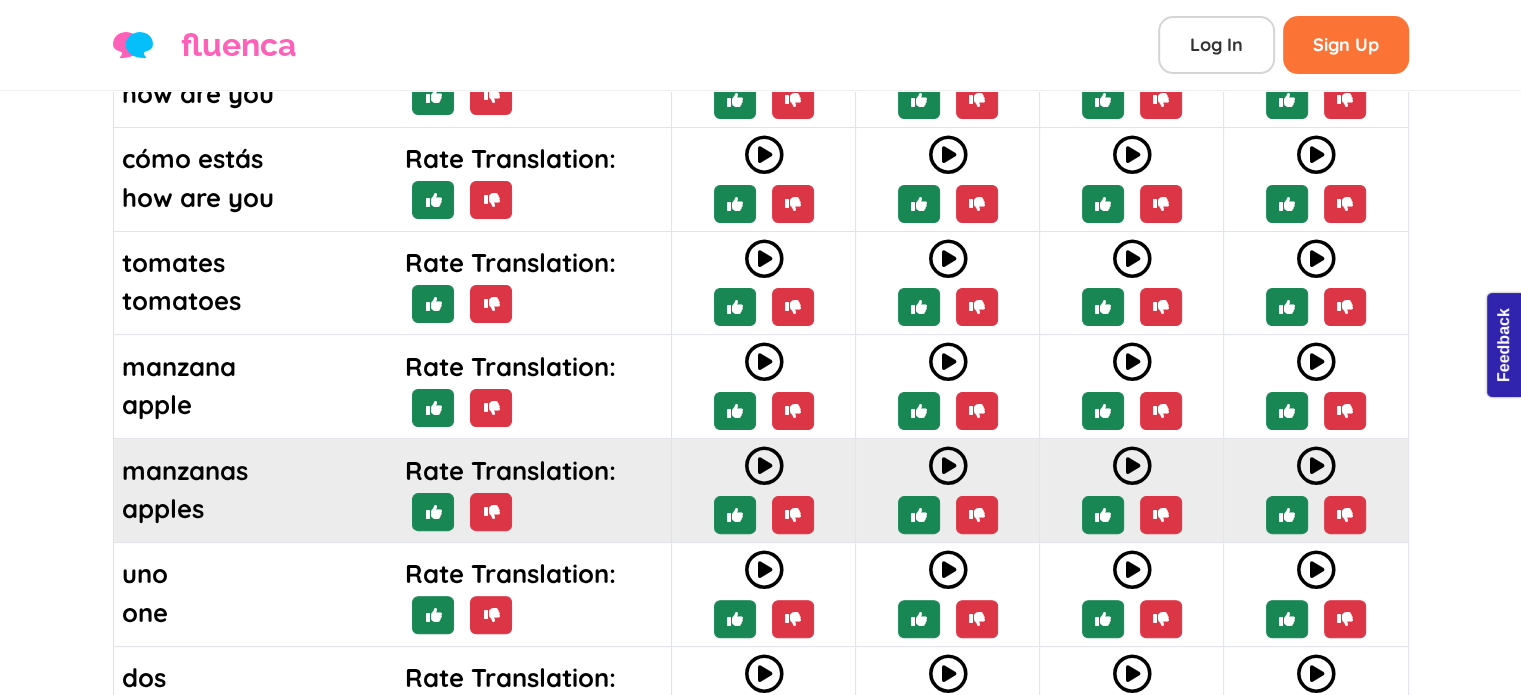 click on "apples" at bounding box center (251, 508) 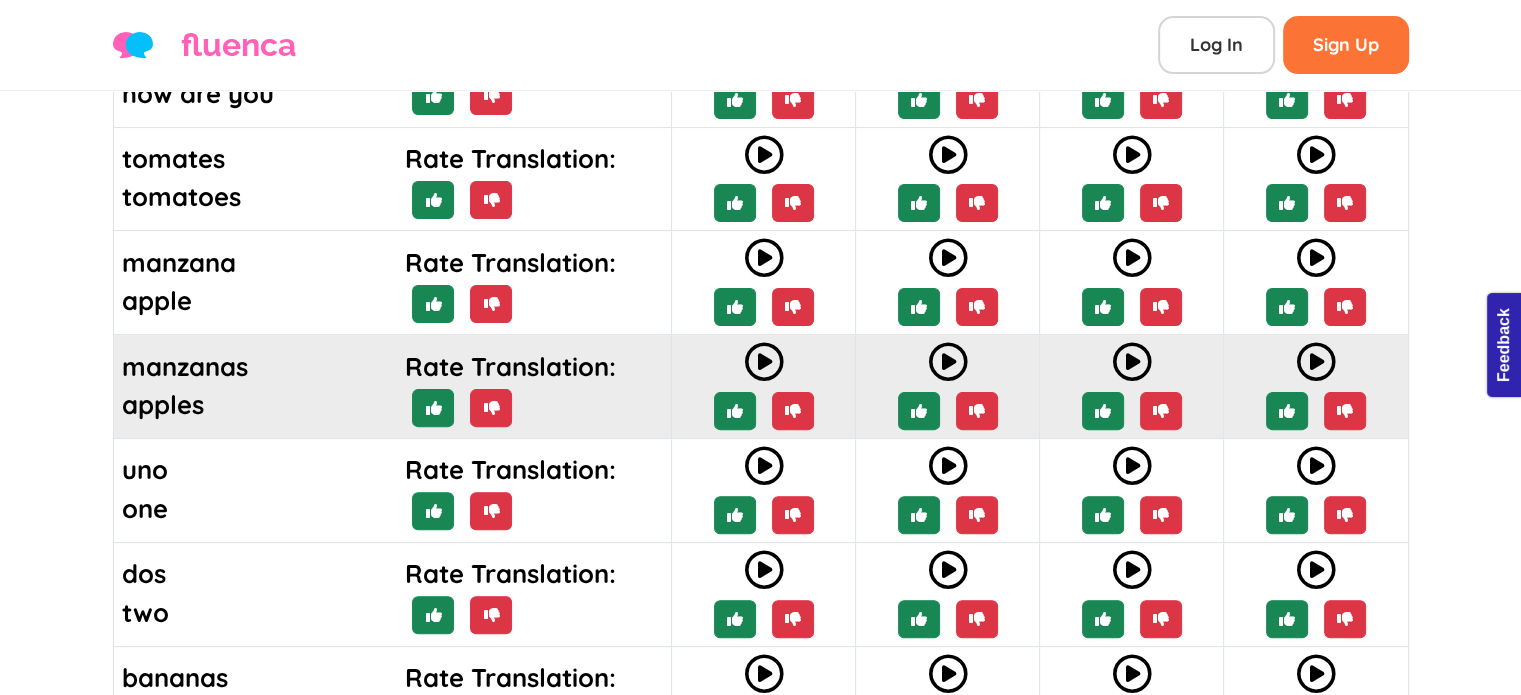 scroll, scrollTop: 556, scrollLeft: 0, axis: vertical 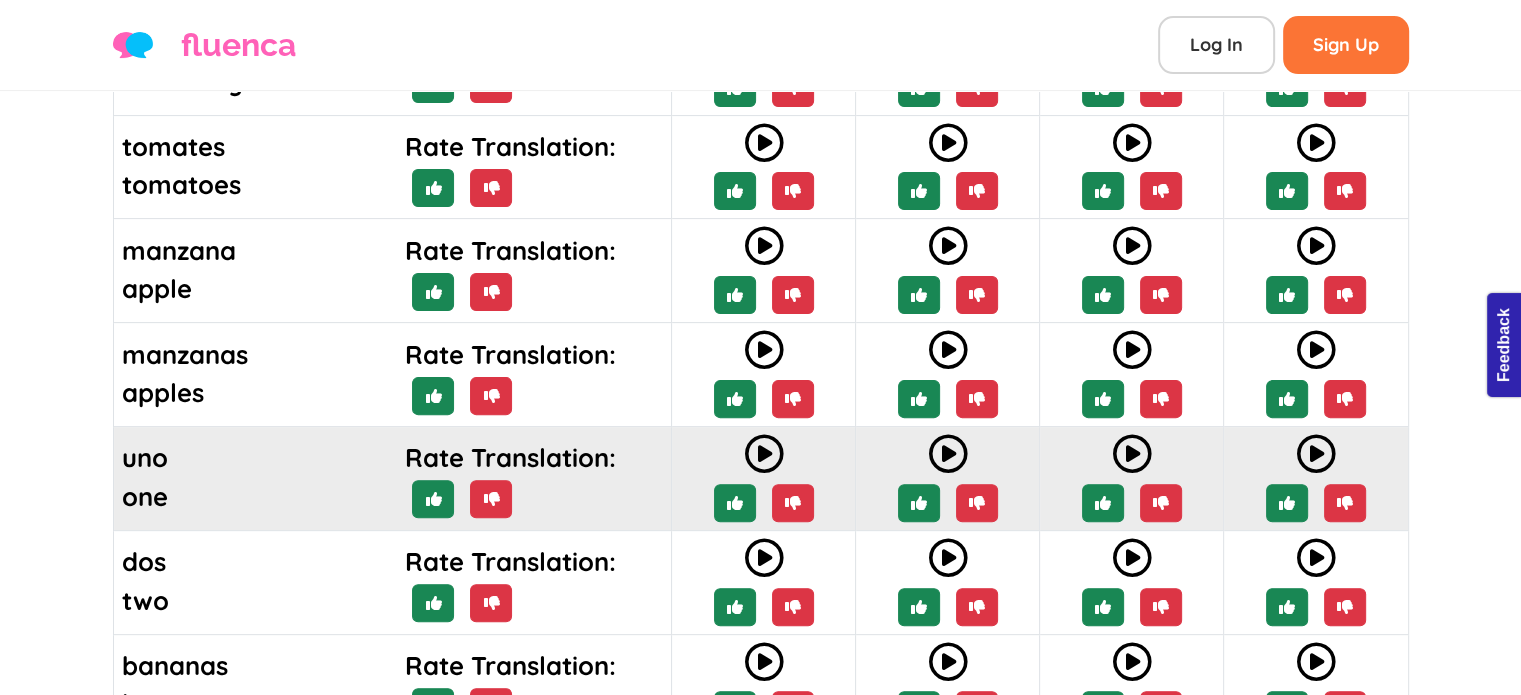 drag, startPoint x: 160, startPoint y: 343, endPoint x: 118, endPoint y: 343, distance: 42 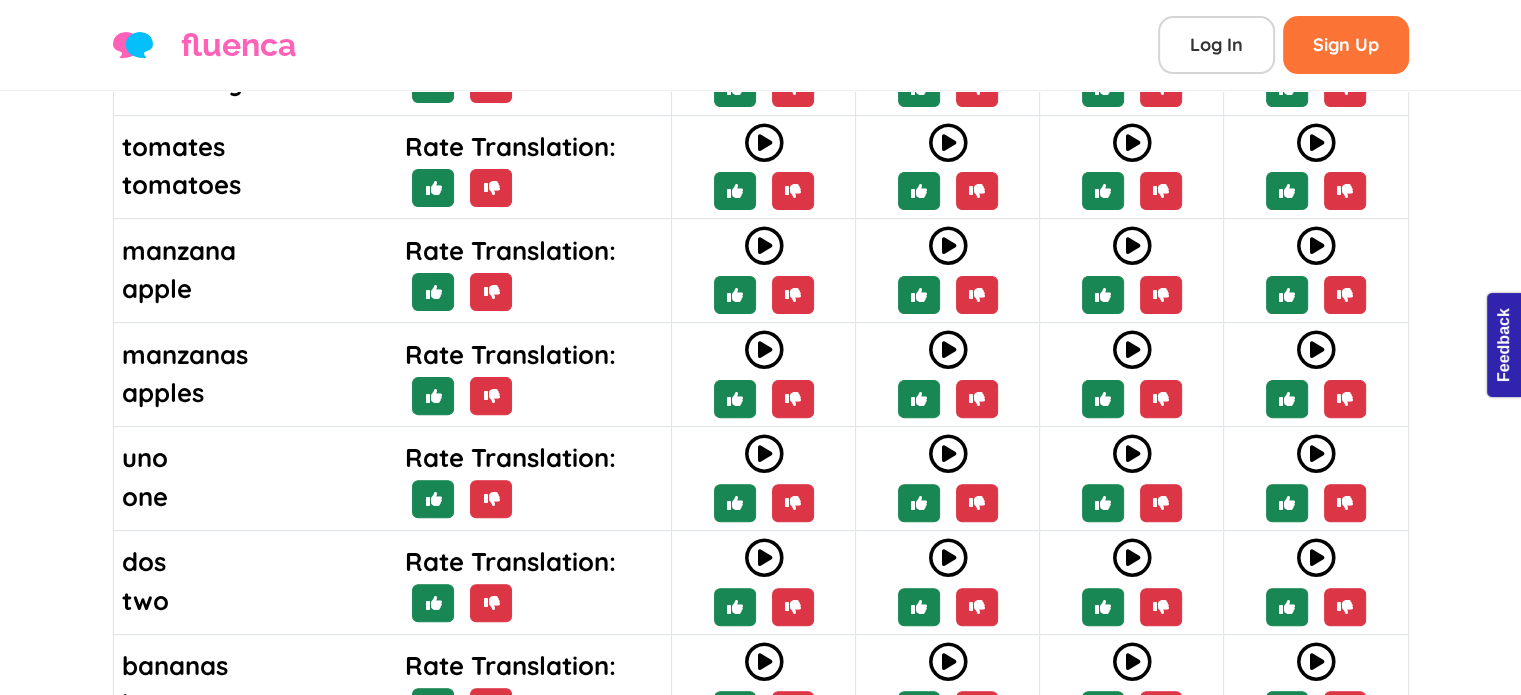 drag, startPoint x: 187, startPoint y: 440, endPoint x: 101, endPoint y: 436, distance: 86.09297 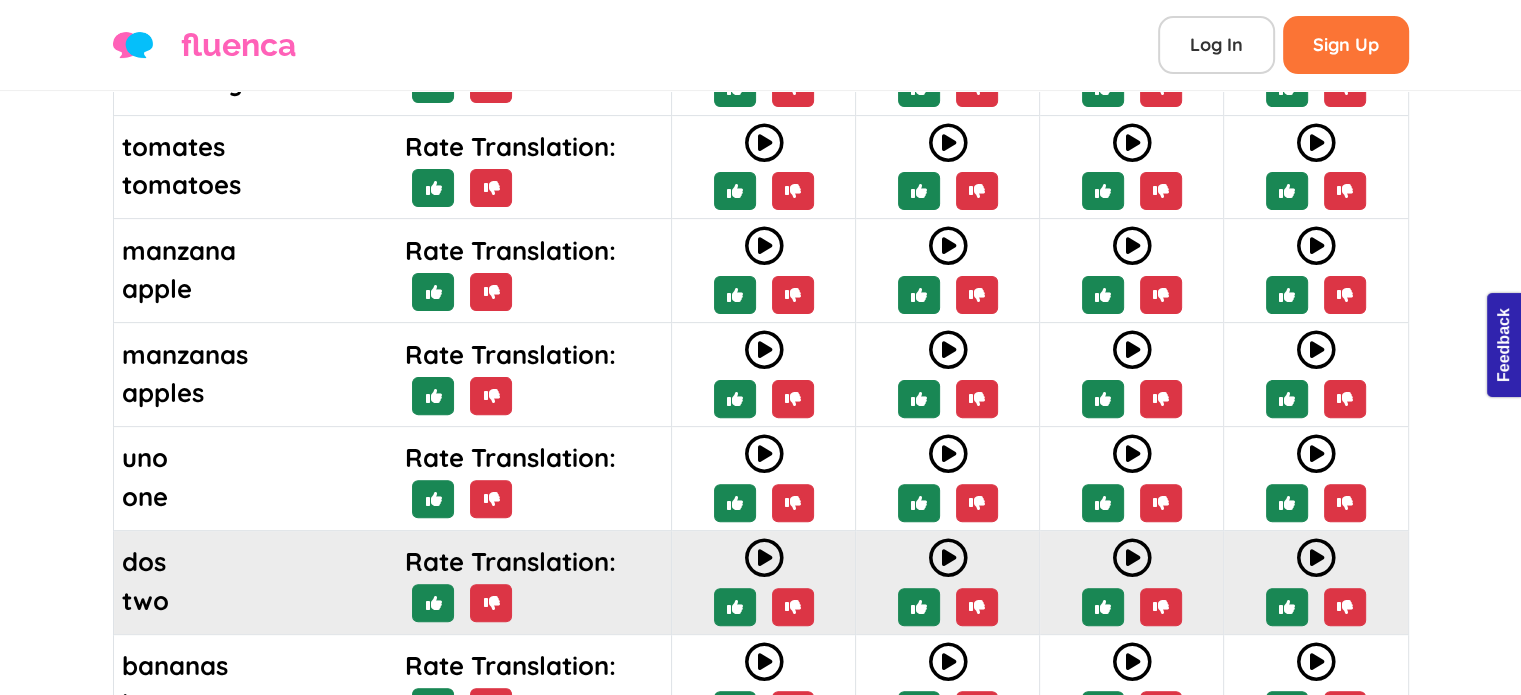 click on "dos" at bounding box center [251, 561] 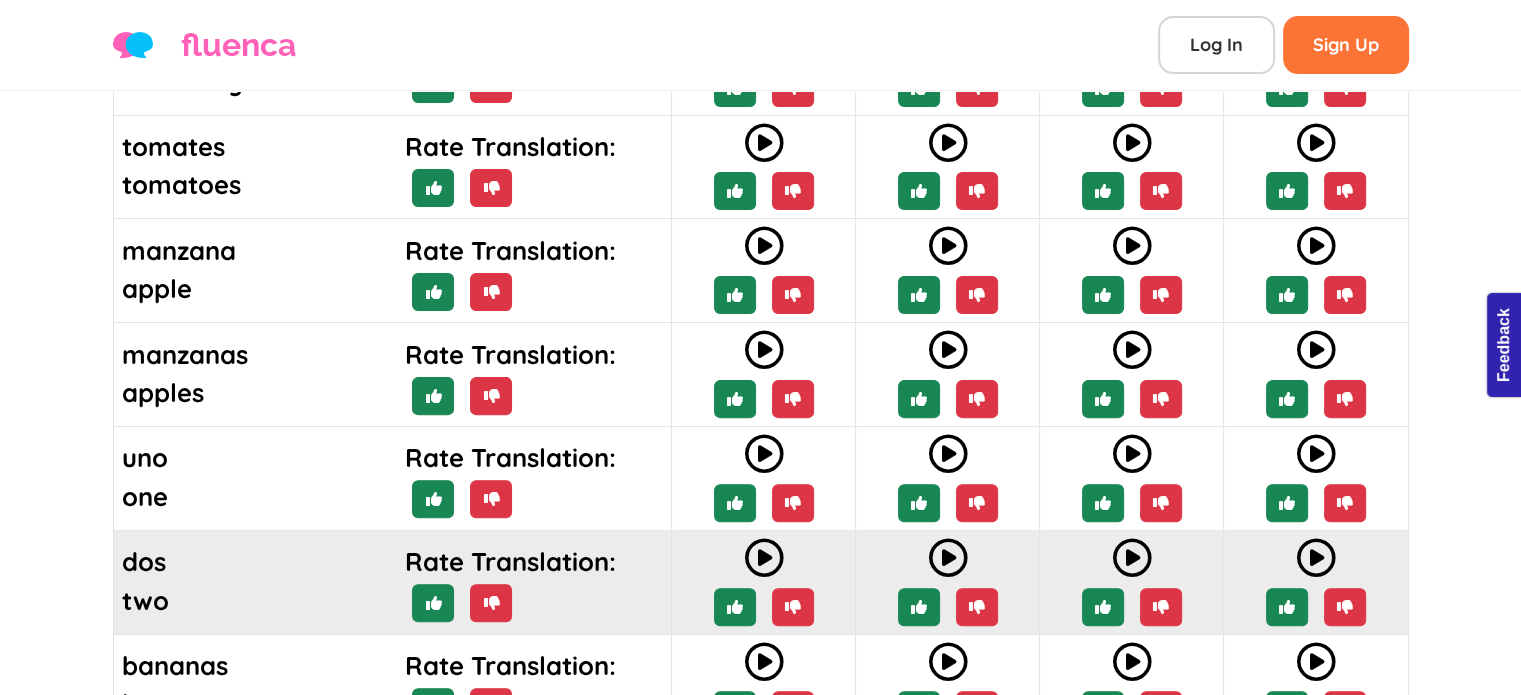drag, startPoint x: 168, startPoint y: 475, endPoint x: 116, endPoint y: 469, distance: 52.34501 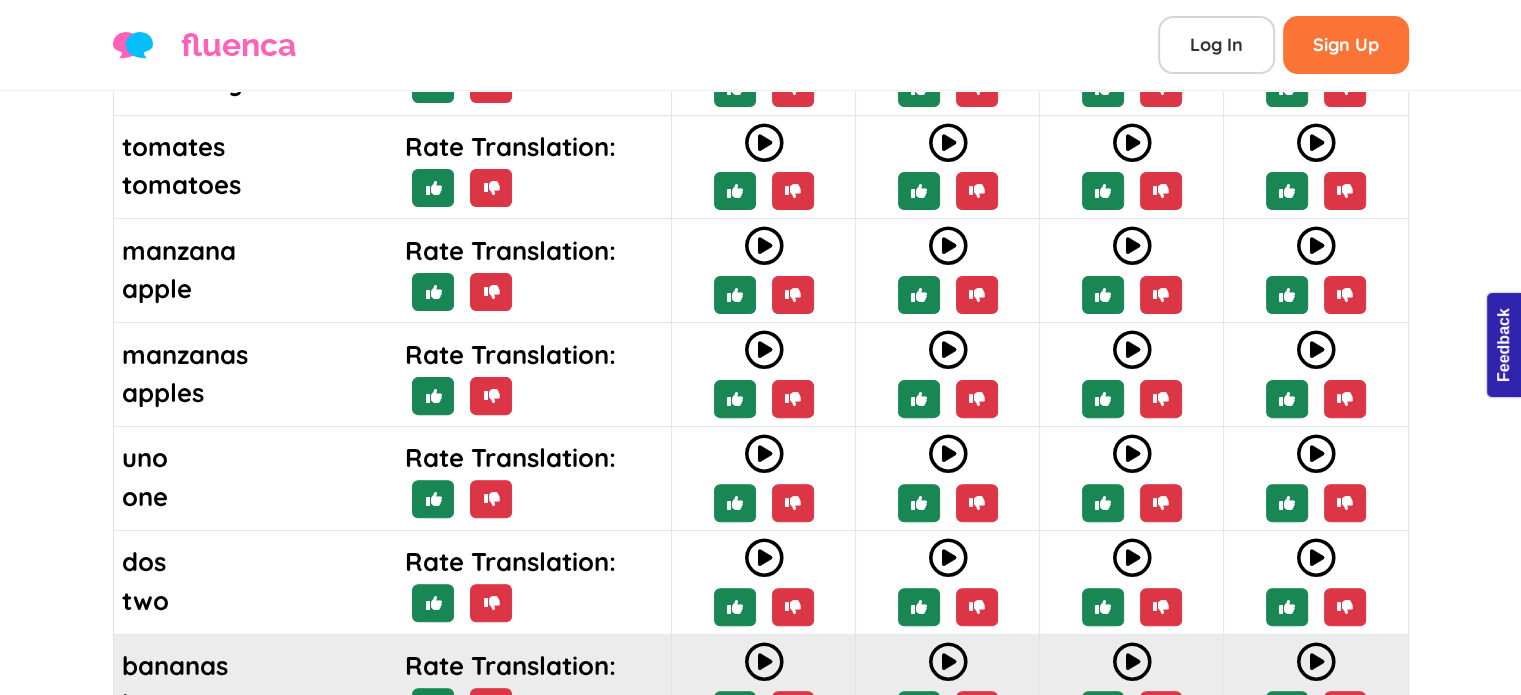 drag, startPoint x: 233, startPoint y: 534, endPoint x: 119, endPoint y: 530, distance: 114.07015 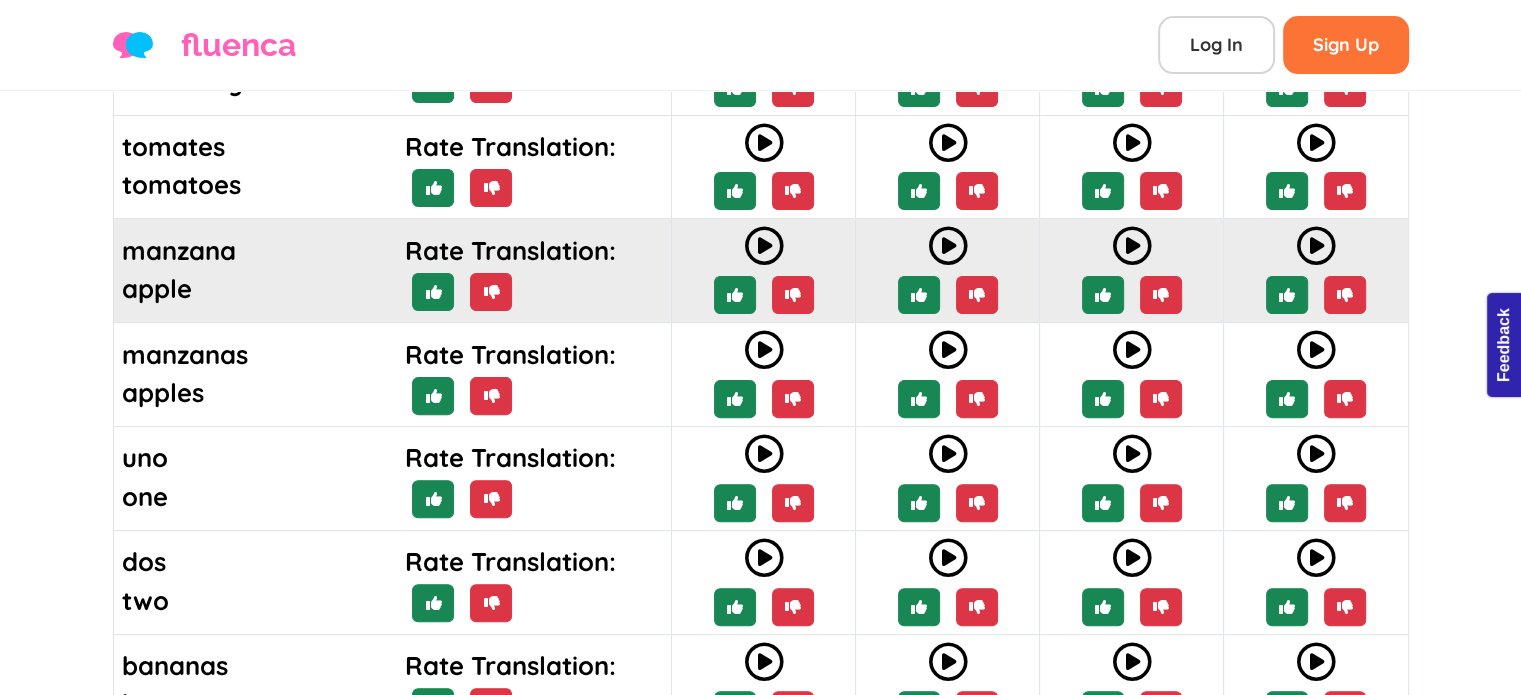 scroll, scrollTop: 0, scrollLeft: 0, axis: both 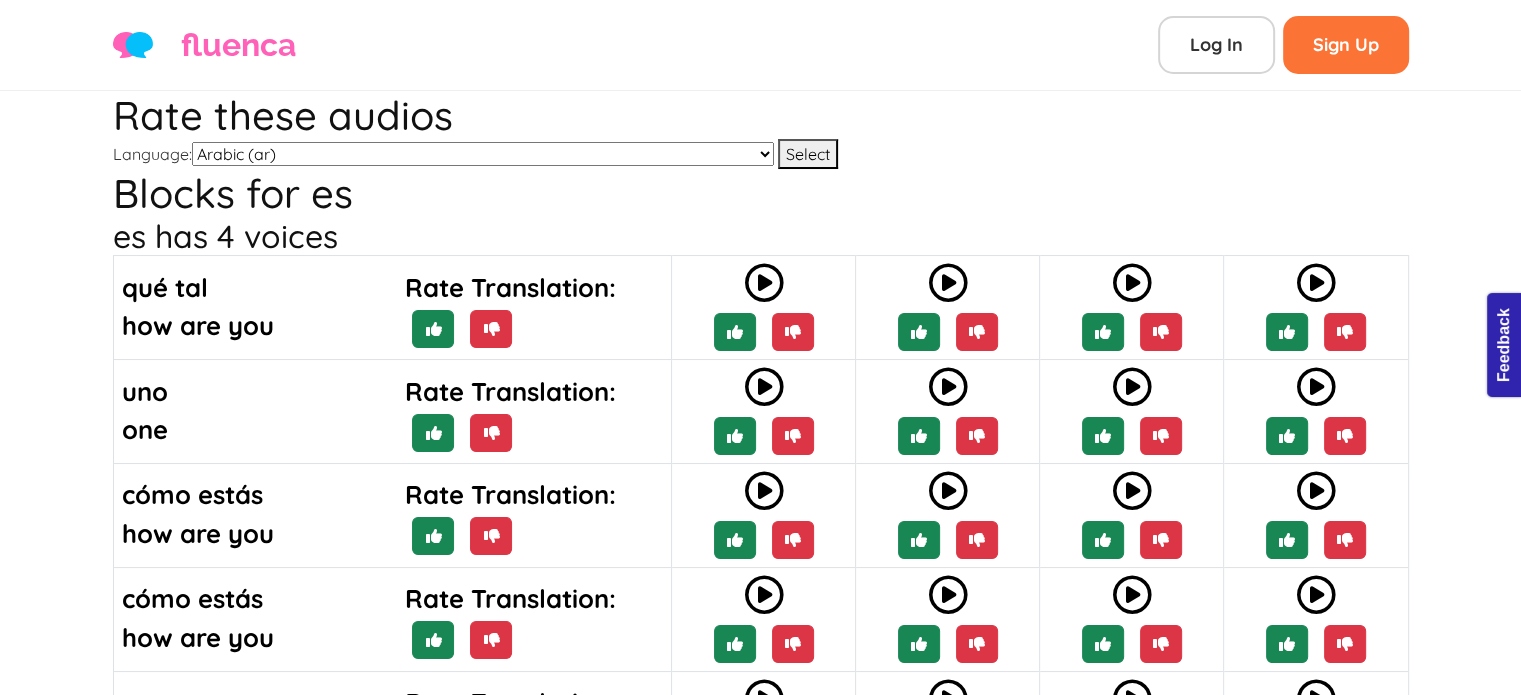 click on "Arabic (ar)
Chinese Test (chinese-test)
German (de)
English (en)
Spanish (es)
Spanish (es2)
French (fr)
Hindi (hi)
Italian (it)
Japanese (jp)
Korean (ko)
Latin (la)
Norwegian Bokmål (nb)
Dutch (nl)
Portuguese (pt)
Russian (ru)
Spanish-[PERSON_NAME]-test ([PERSON_NAME]-test)
Spanish-sp-sandbox-[PERSON_NAME] (sp-sandbox-[PERSON_NAME])
Spanish-sp-sandbox-[PERSON_NAME] (sp-sandbox-[PERSON_NAME])
Spanish-sp-sandbox-[PERSON_NAME] (sp-sandbox-[PERSON_NAME])
Spanish-sp-sandbox-[PERSON_NAME]-2 (sp-sandbox-[PERSON_NAME]-2)
test (test_zz)
Tagalog (tl)
Turkish (tr)
Vietnamese (vn)
Chinese (zh)" at bounding box center (483, 154) 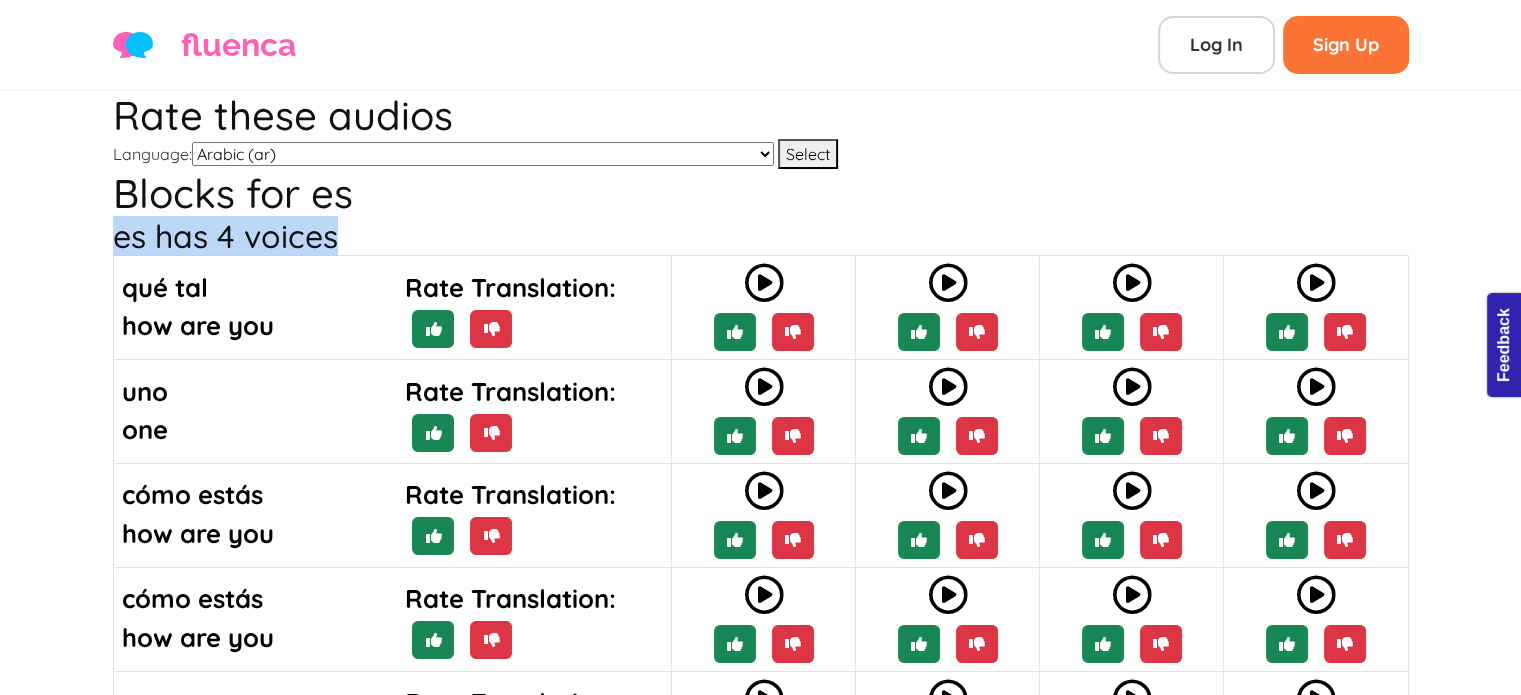 drag, startPoint x: 330, startPoint y: 205, endPoint x: 116, endPoint y: 212, distance: 214.11446 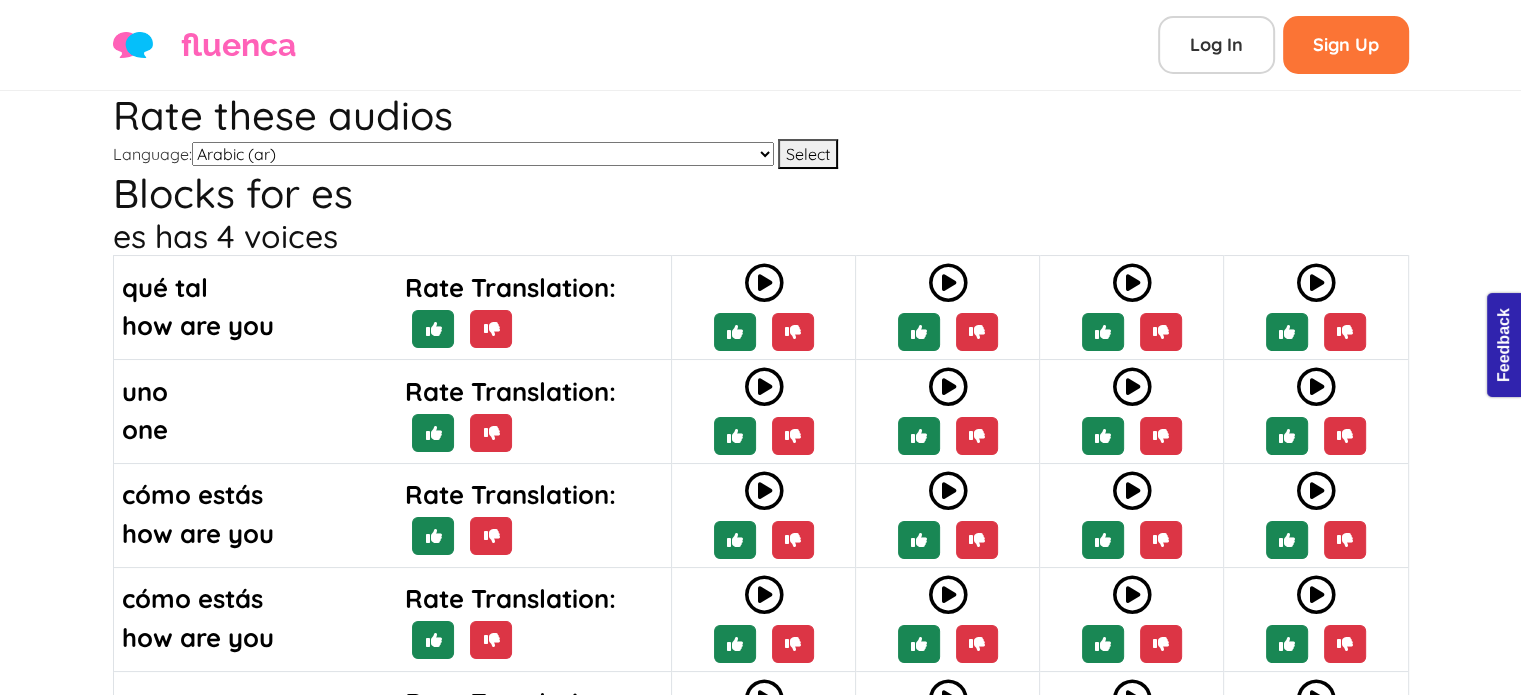 click on "Language:
Arabic (ar)
Chinese Test (chinese-test)
German (de)
English (en)
Spanish (es)
Spanish (es2)
French (fr)
Hindi (hi)
Italian (it)
Japanese (jp)
Korean (ko)
Latin (la)
Norwegian Bokmål (nb)
Dutch (nl)
Portuguese (pt)
Russian (ru)
Spanish-sp-allan-test (sp-allan-test)
Spanish-sp-sandbox-ana (sp-sandbox-ana)
Spanish-sp-sandbox-angelica (sp-sandbox-angelica)
Spanish-sp-sandbox-araceli (sp-sandbox-araceli)
Spanish-sp-sandbox-valerie-2 (sp-sandbox-valerie-2)
test (test_zz)
Tagalog (tl)
Turkish (tr)
Vietnamese (vn)
Chinese (zh)" at bounding box center [761, 154] 